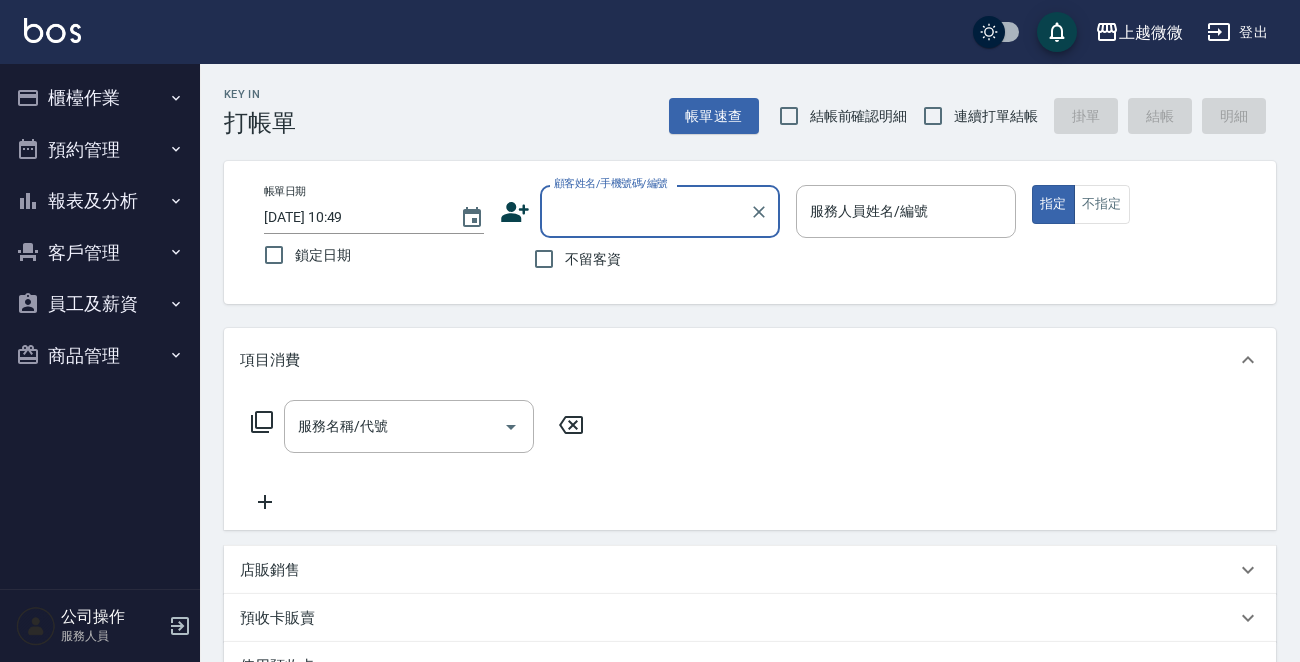 scroll, scrollTop: 0, scrollLeft: 0, axis: both 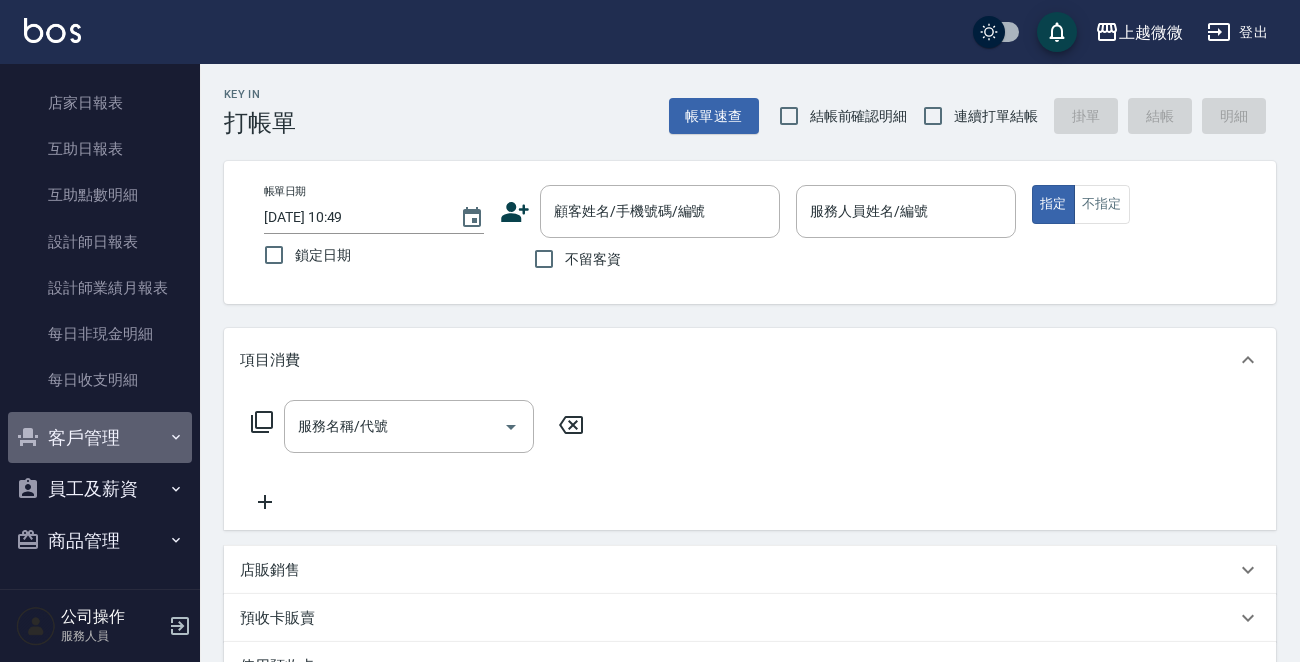 click on "客戶管理" at bounding box center (100, 438) 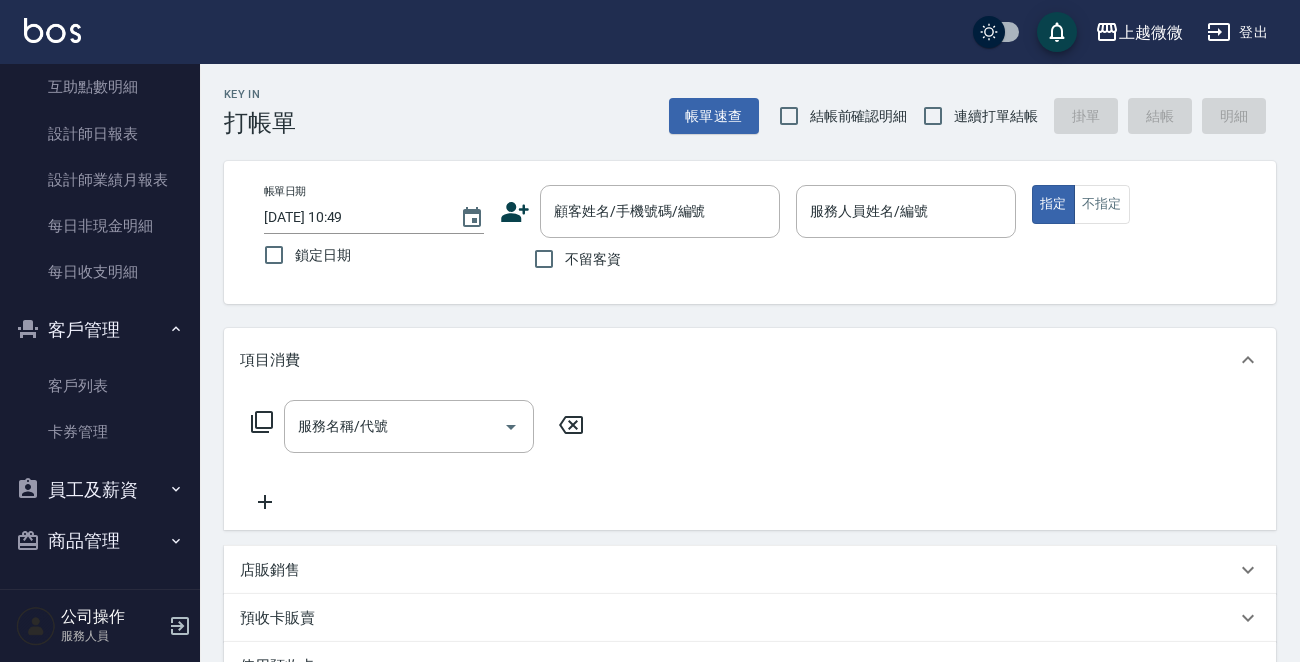 scroll, scrollTop: 310, scrollLeft: 0, axis: vertical 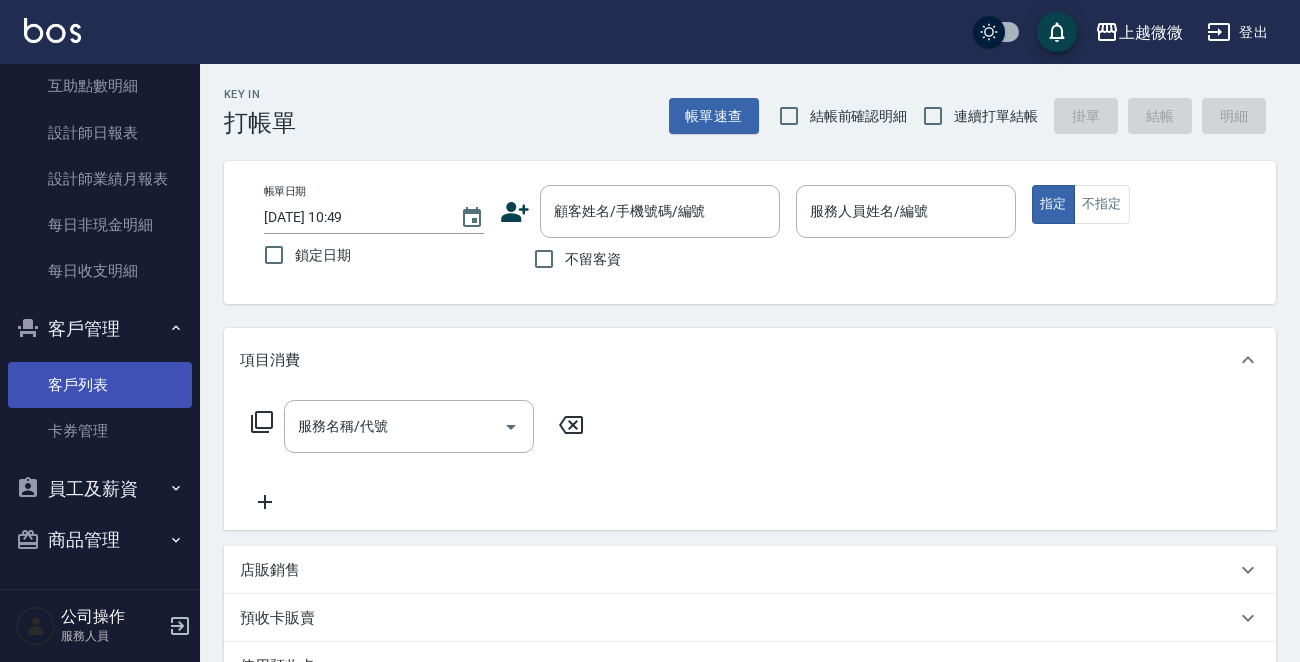 click on "客戶列表" at bounding box center (100, 385) 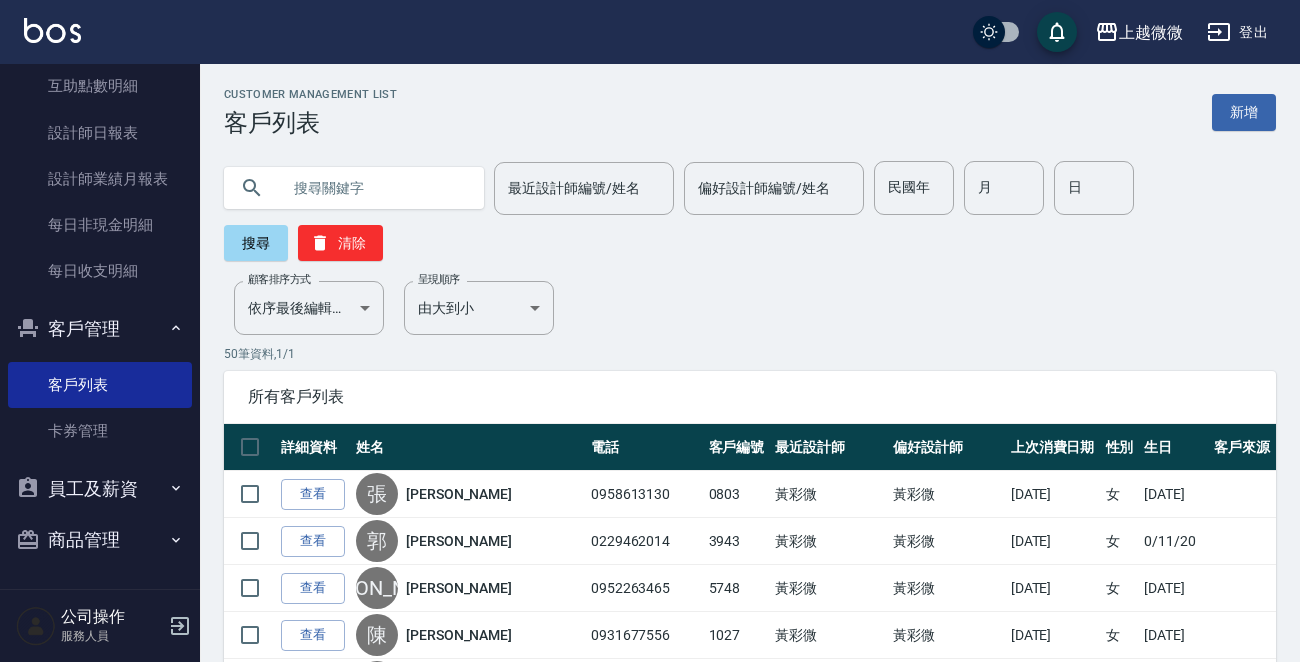 click at bounding box center (374, 188) 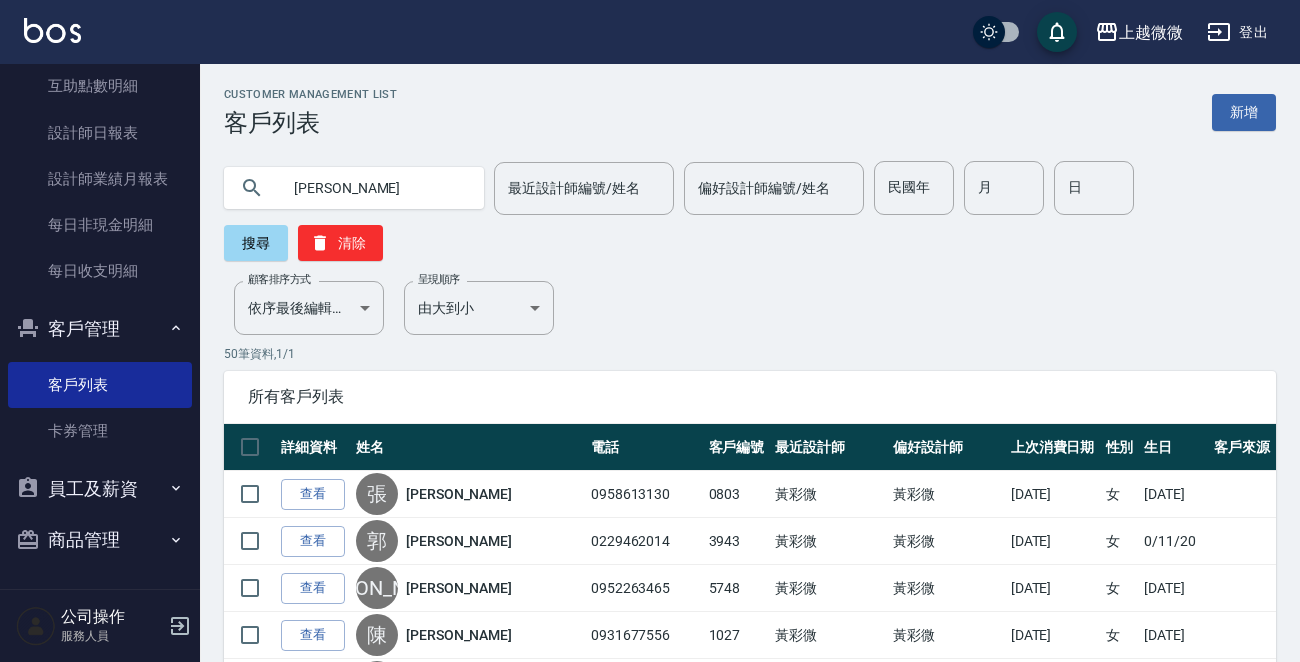 type on "[PERSON_NAME]" 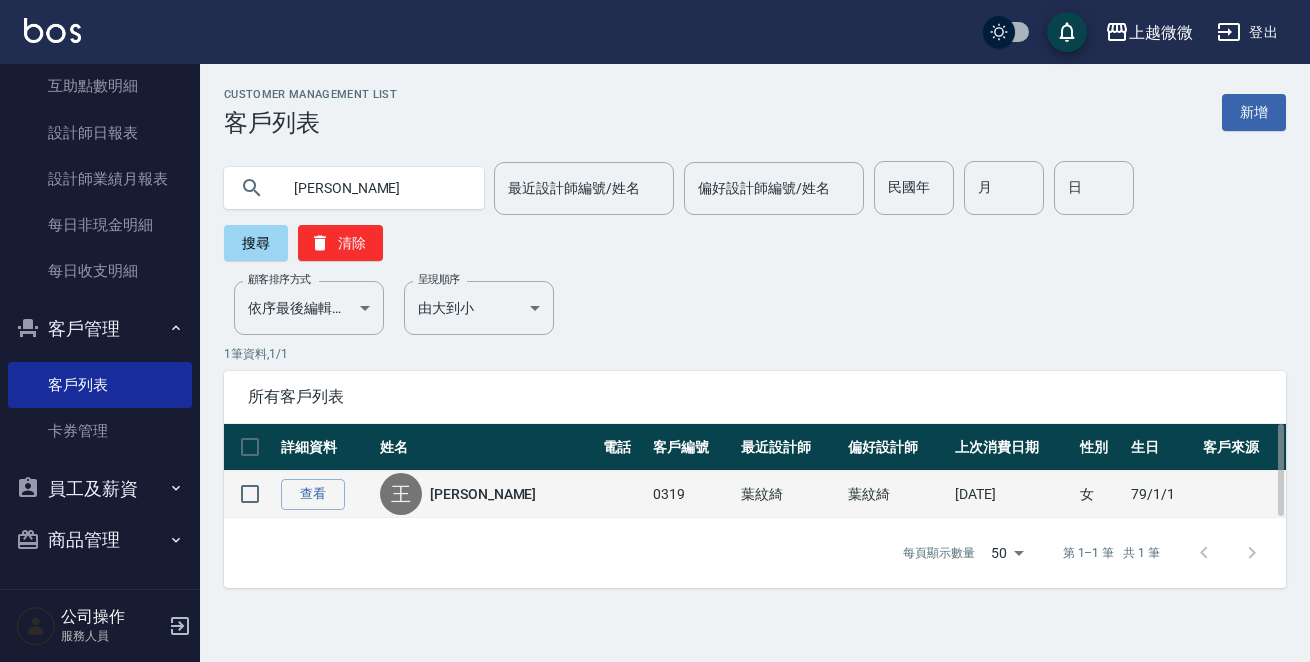 click on "[PERSON_NAME]" at bounding box center [483, 494] 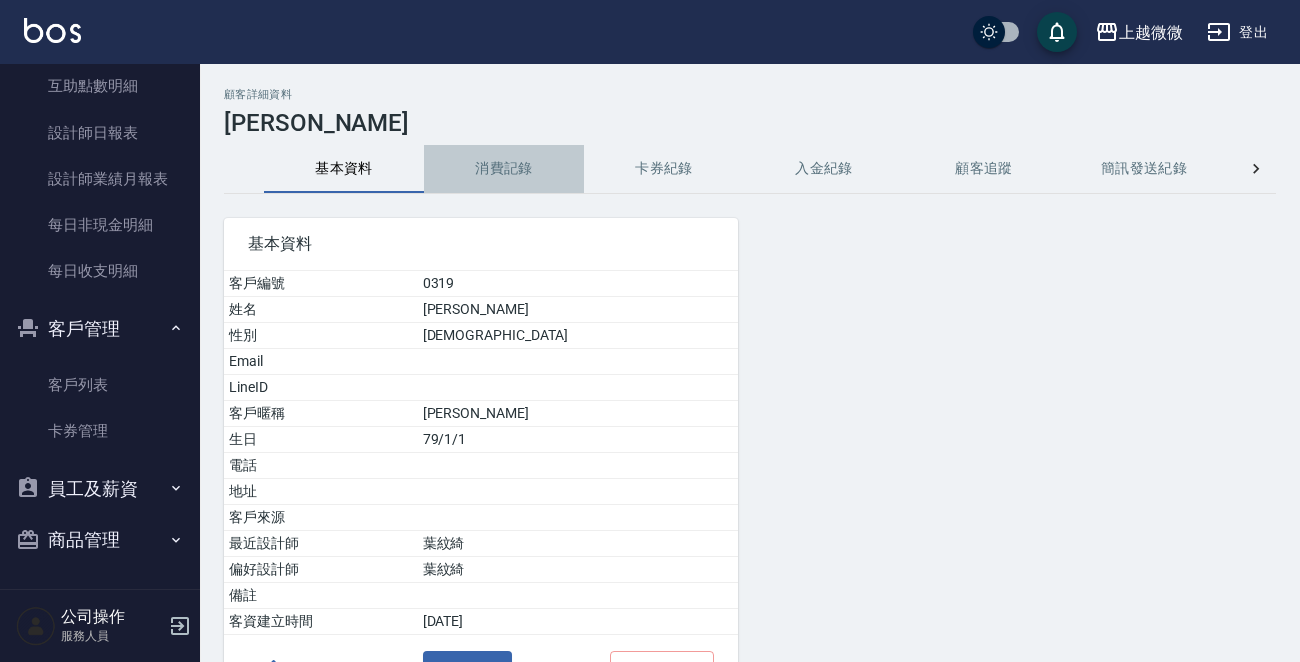 click on "消費記錄" at bounding box center [504, 169] 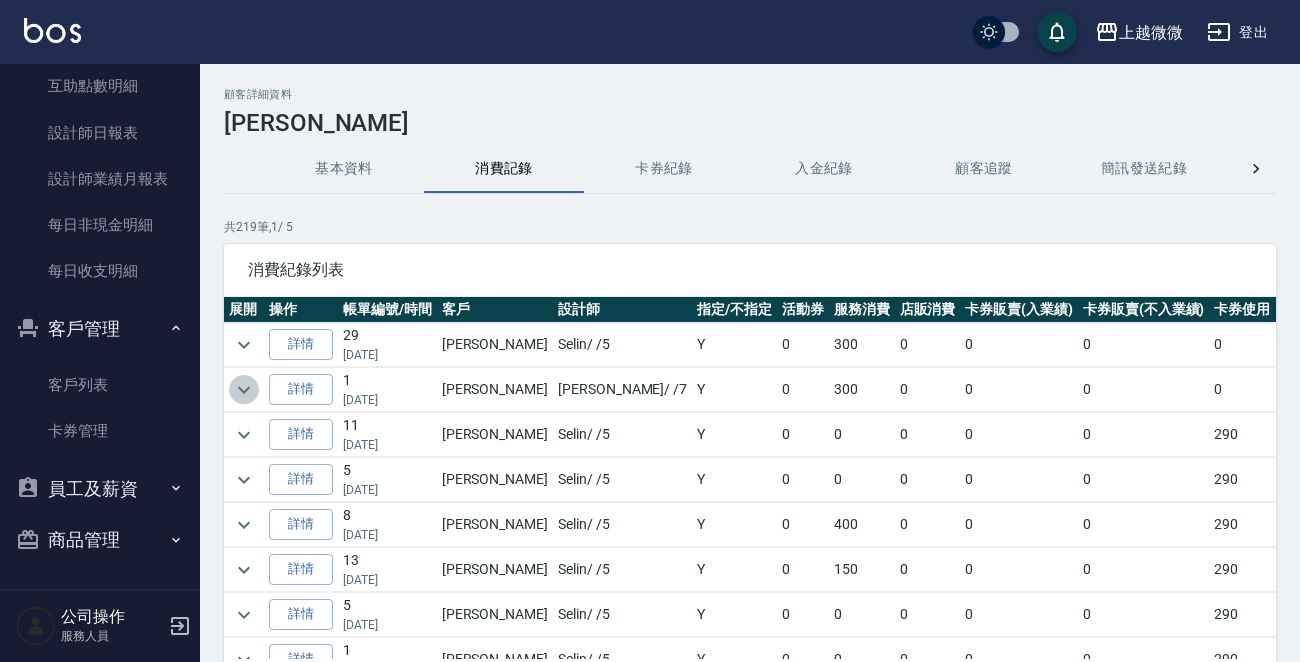click 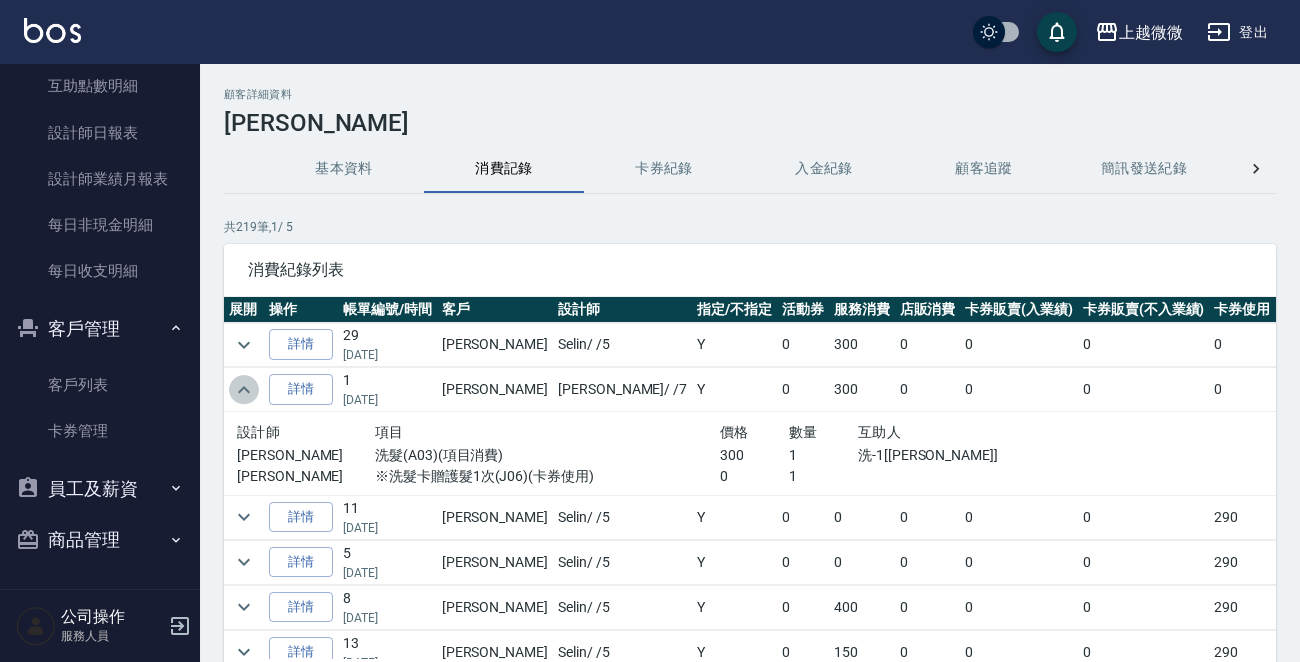 click 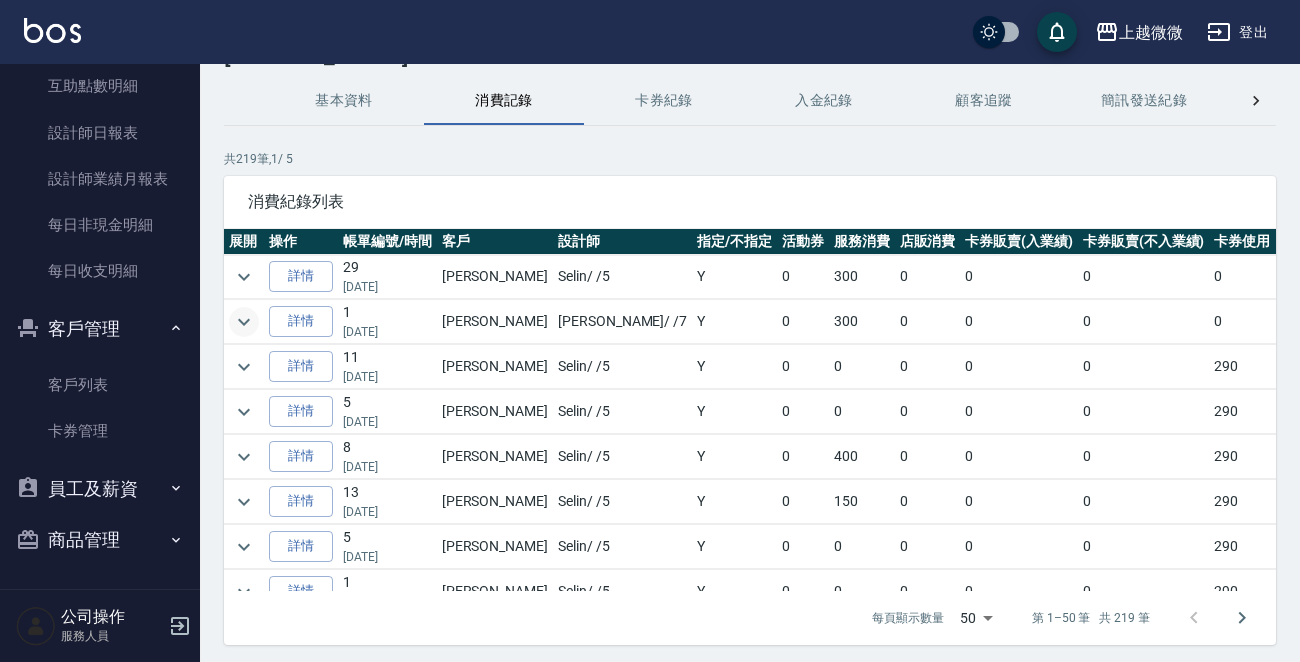 scroll, scrollTop: 135, scrollLeft: 0, axis: vertical 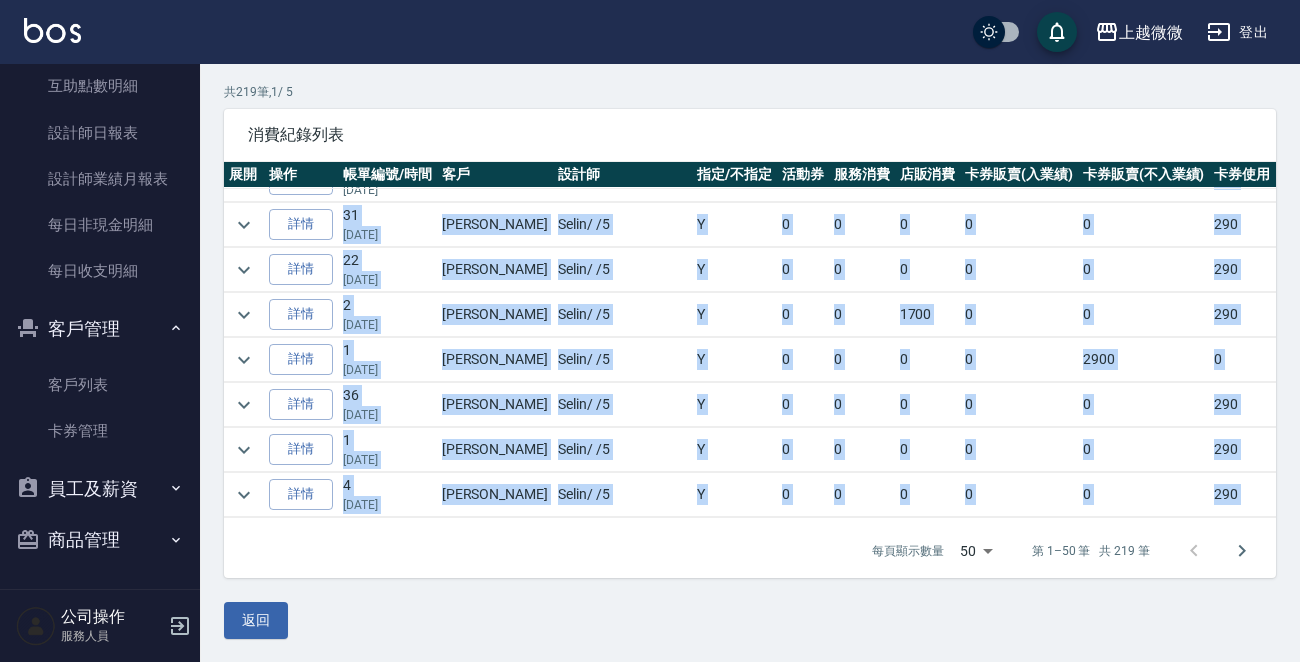 drag, startPoint x: 1008, startPoint y: 507, endPoint x: 1141, endPoint y: 505, distance: 133.01503 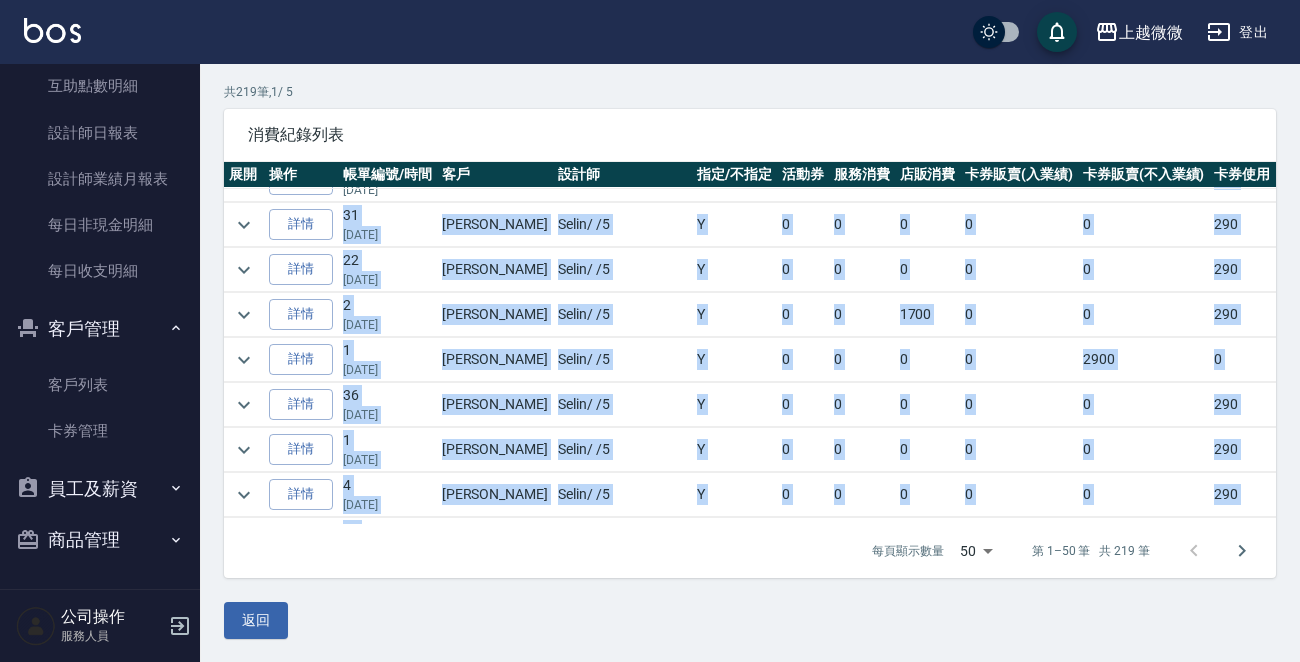 scroll, scrollTop: 395, scrollLeft: 0, axis: vertical 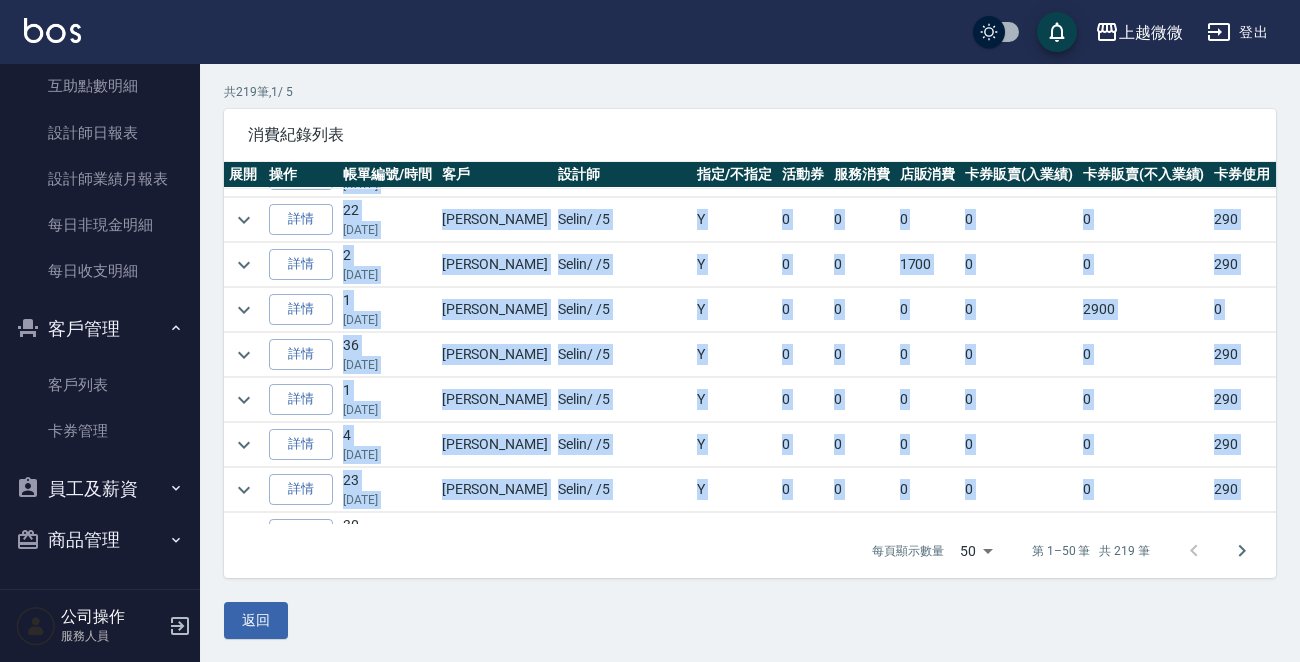 click on "0" at bounding box center (1019, 400) 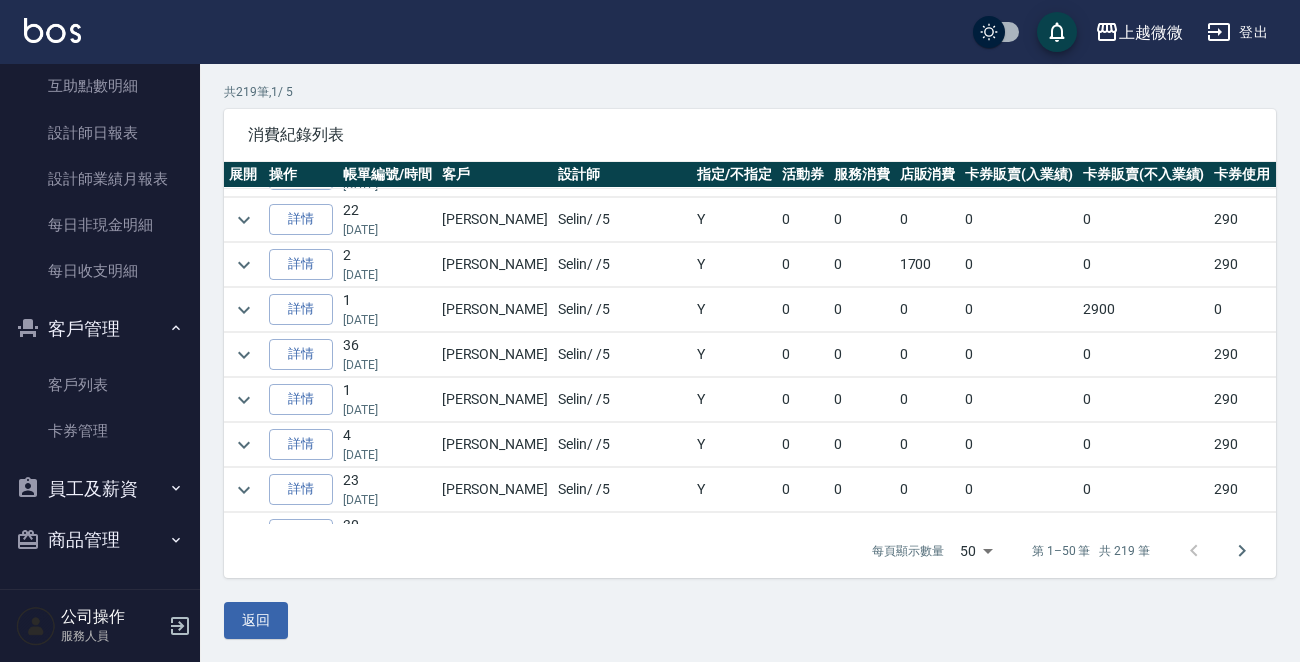 click on "顧客詳細資料 [PERSON_NAME] 基本資料 消費記錄 卡券紀錄 入金紀錄 顧客追蹤 簡訊發送紀錄 抽獎券紀錄 共  219  筆,  1  /   5 消費紀錄列表 展開 操作 帳單編號/時間 客戶 設計師 指定/不指定 活動券 服務消費 店販消費 卡券販賣(入業績) 卡券販賣(不入業績) 卡券使用 扣入金 其他付款方式 現金應收 備註 詳情 29 [DATE] [PERSON_NAME]  /   /5 Y 0 300 0 0 0 0 0 0 300 詳情 1 [DATE] [PERSON_NAME][PERSON_NAME]  /   /7 Y 0 300 0 0 0 0 0 0 300 詳情 11 [DATE] [PERSON_NAME]  /   /5 Y 0 0 0 0 0 290 0 0 0 詳情 5 [DATE] [PERSON_NAME]  /   /5 Y 0 0 0 0 0 290 0 0 0 詳情 8 [DATE] [PERSON_NAME]  /   /5 Y 0 400 0 0 0 290 0 0 400 詳情 13 [DATE] [PERSON_NAME]  /   /5 Y 0 150 0 0 0 290 0 0 150 詳情 5 [DATE] [PERSON_NAME]  /   /5 Y 0 0 0 0 0 290 0 0 0 詳情 1 [DATE] [PERSON_NAME]  /   /5 Y 0 0 0 0 0 290 0 0 0 詳情 31" at bounding box center (750, 296) 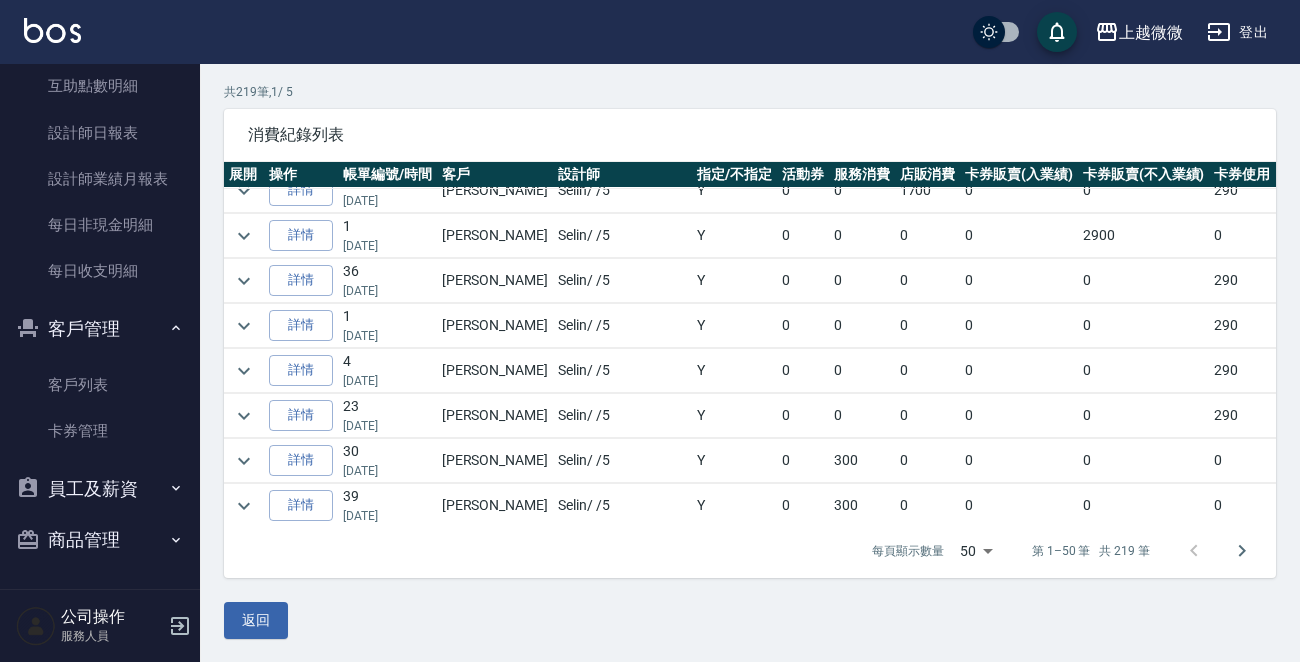 scroll, scrollTop: 695, scrollLeft: 0, axis: vertical 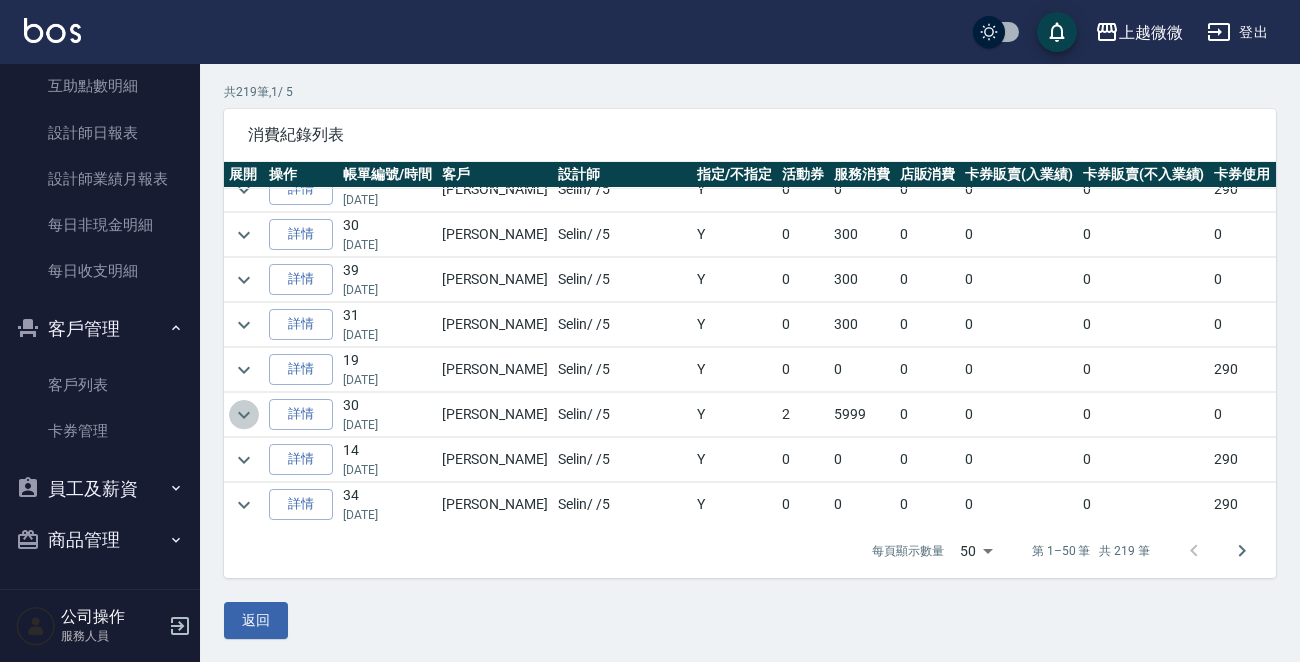 click 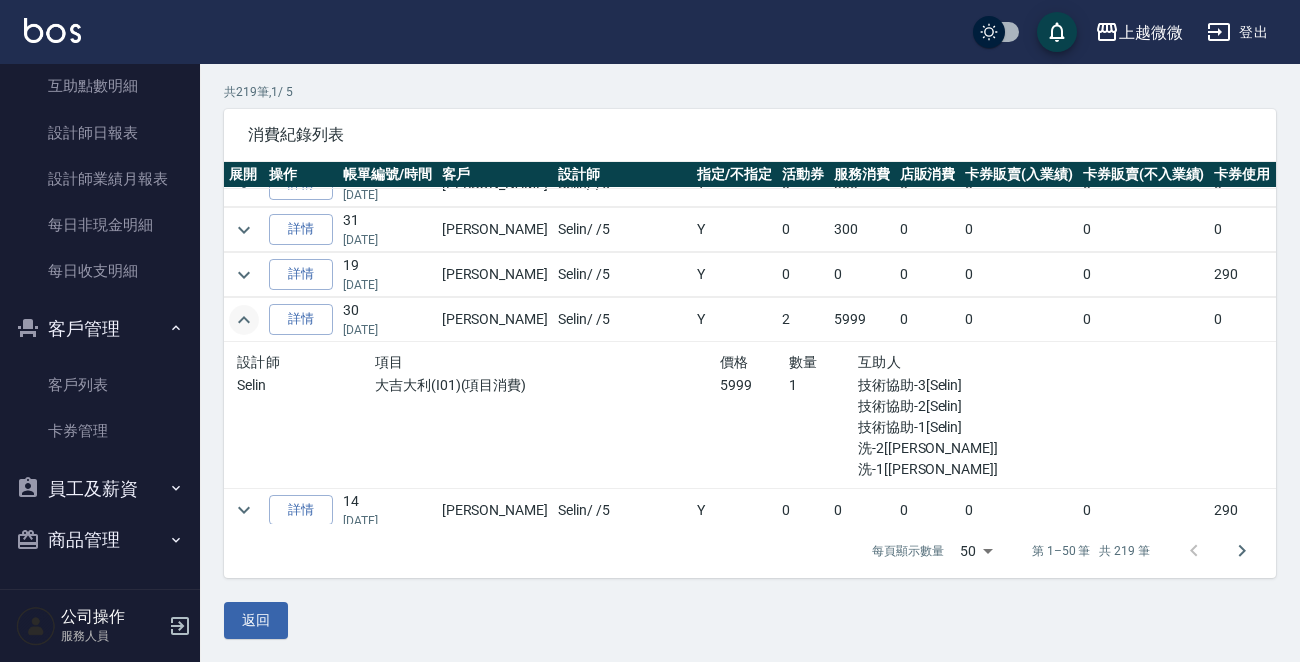 scroll, scrollTop: 895, scrollLeft: 0, axis: vertical 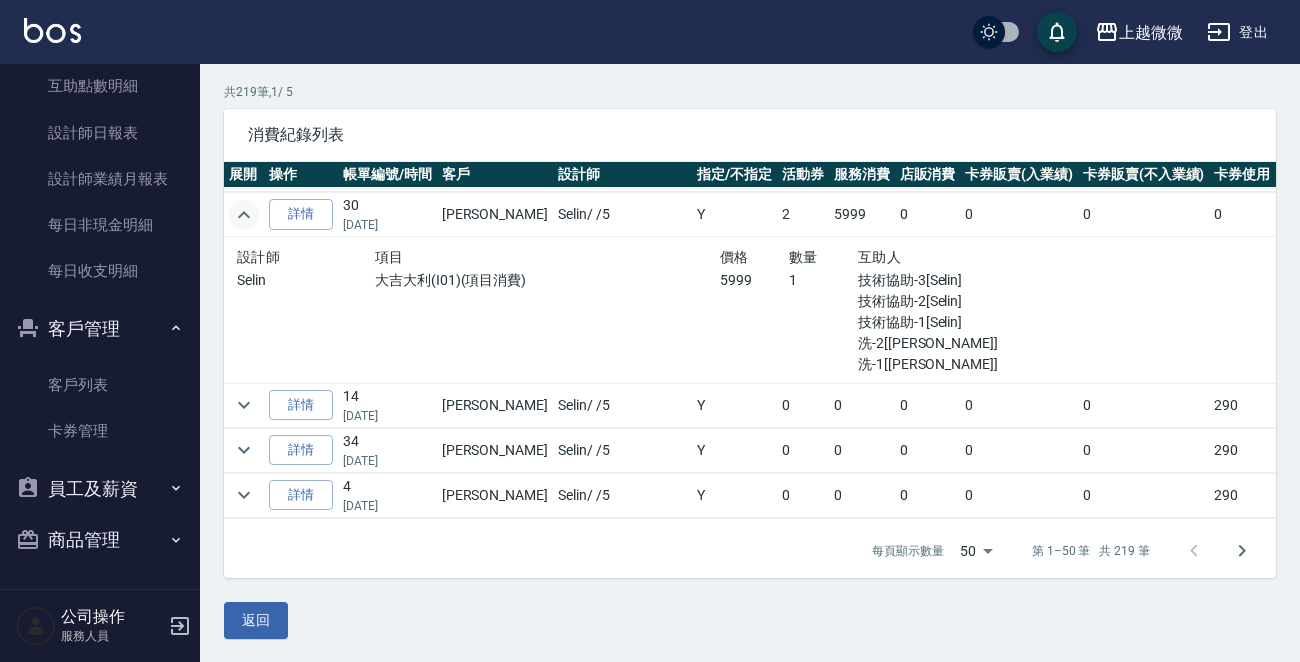 click 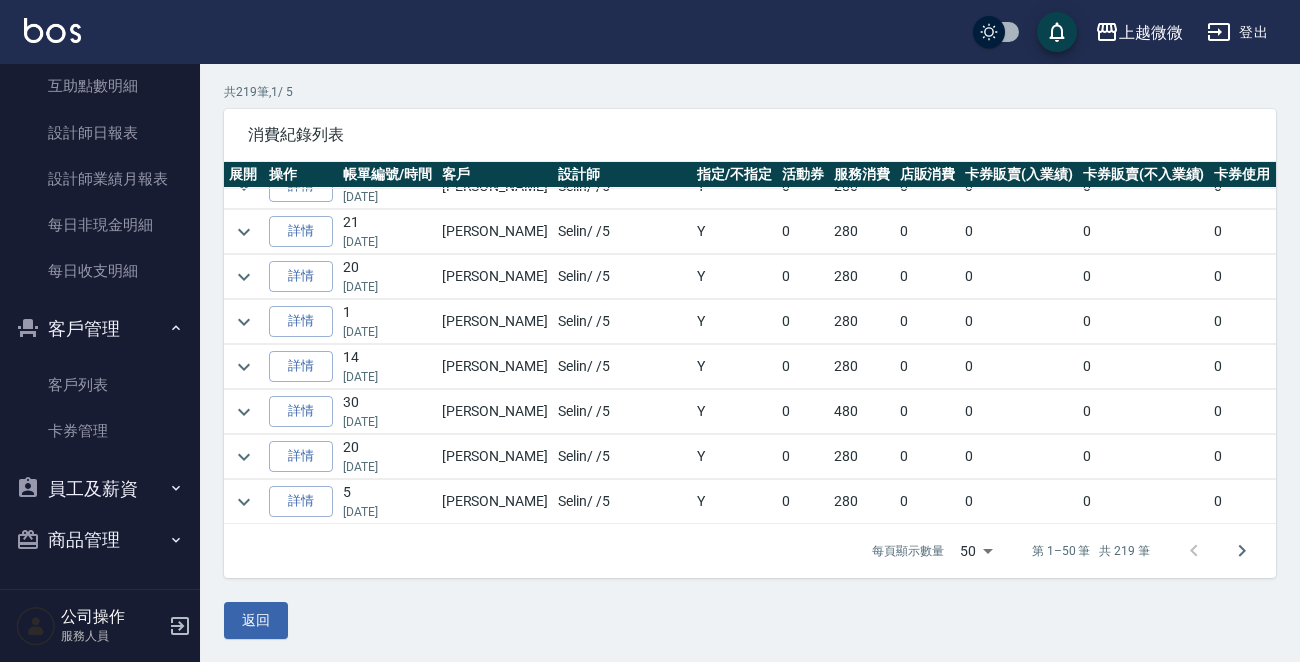 scroll, scrollTop: 1919, scrollLeft: 0, axis: vertical 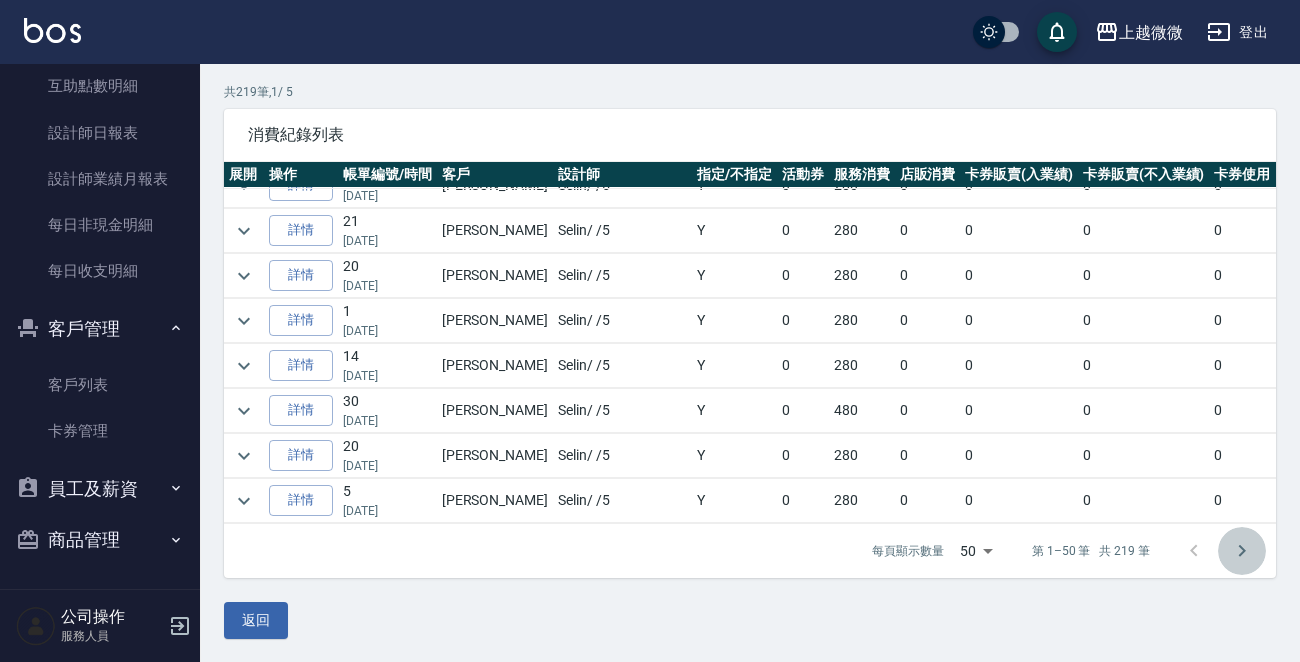 click 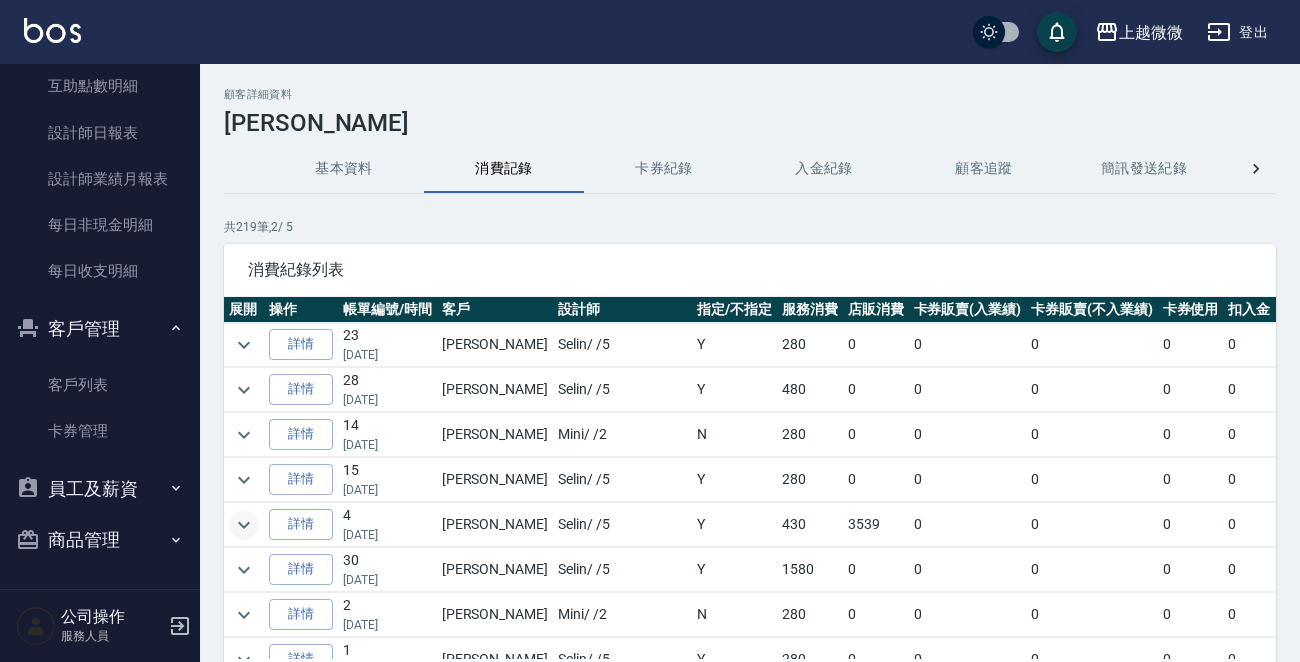 click 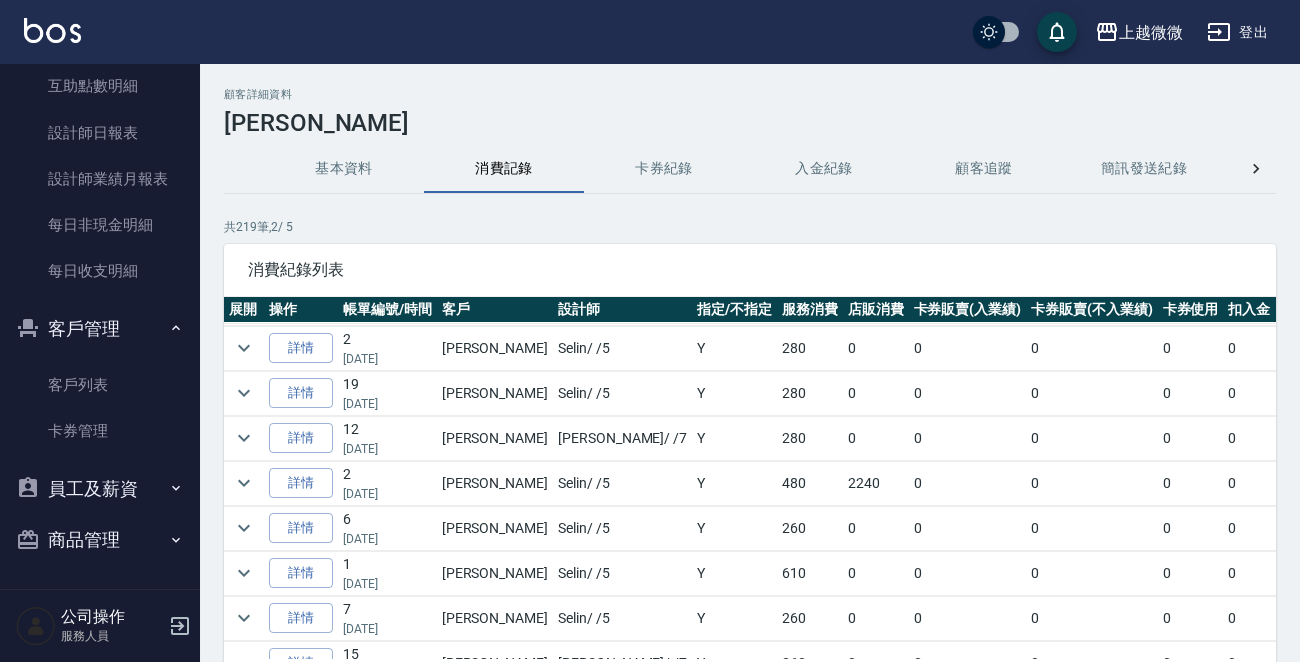 scroll, scrollTop: 700, scrollLeft: 0, axis: vertical 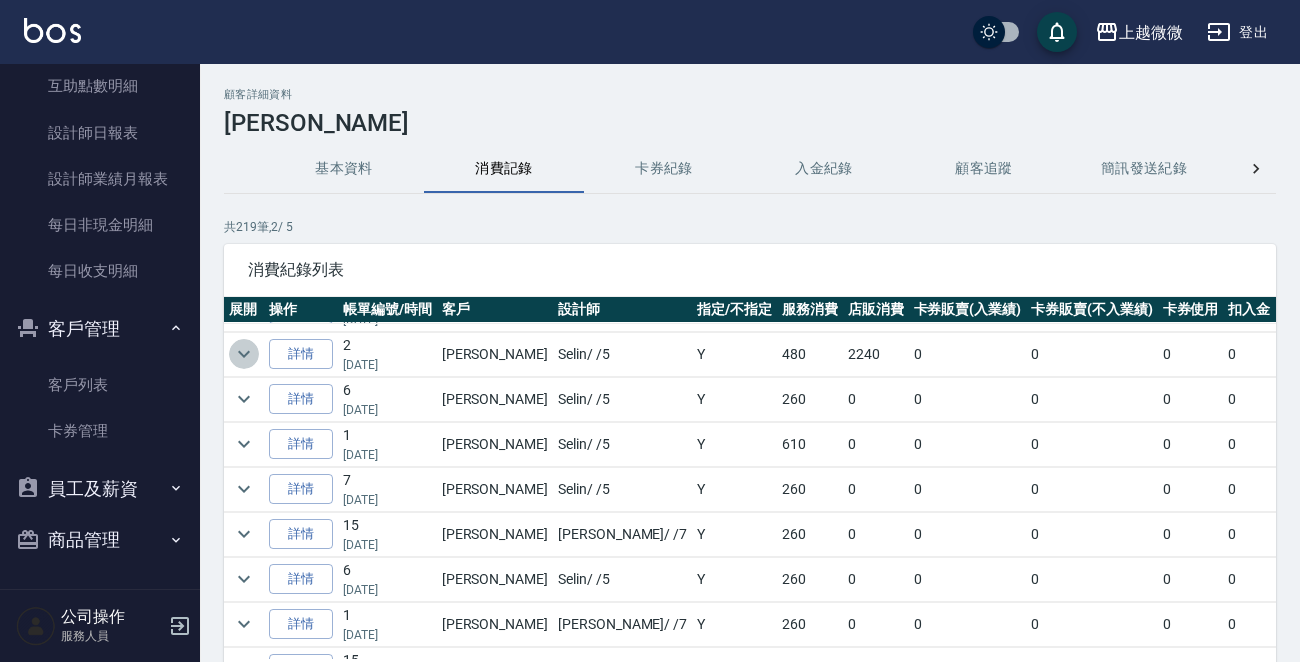 click 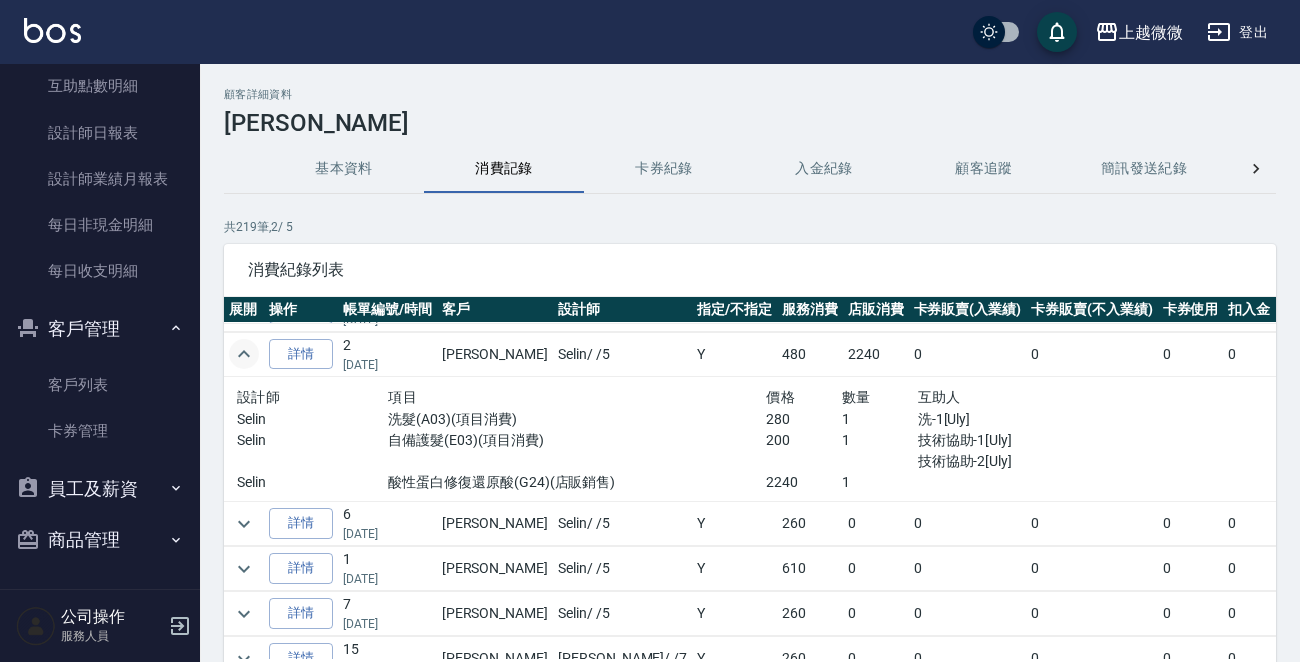 click 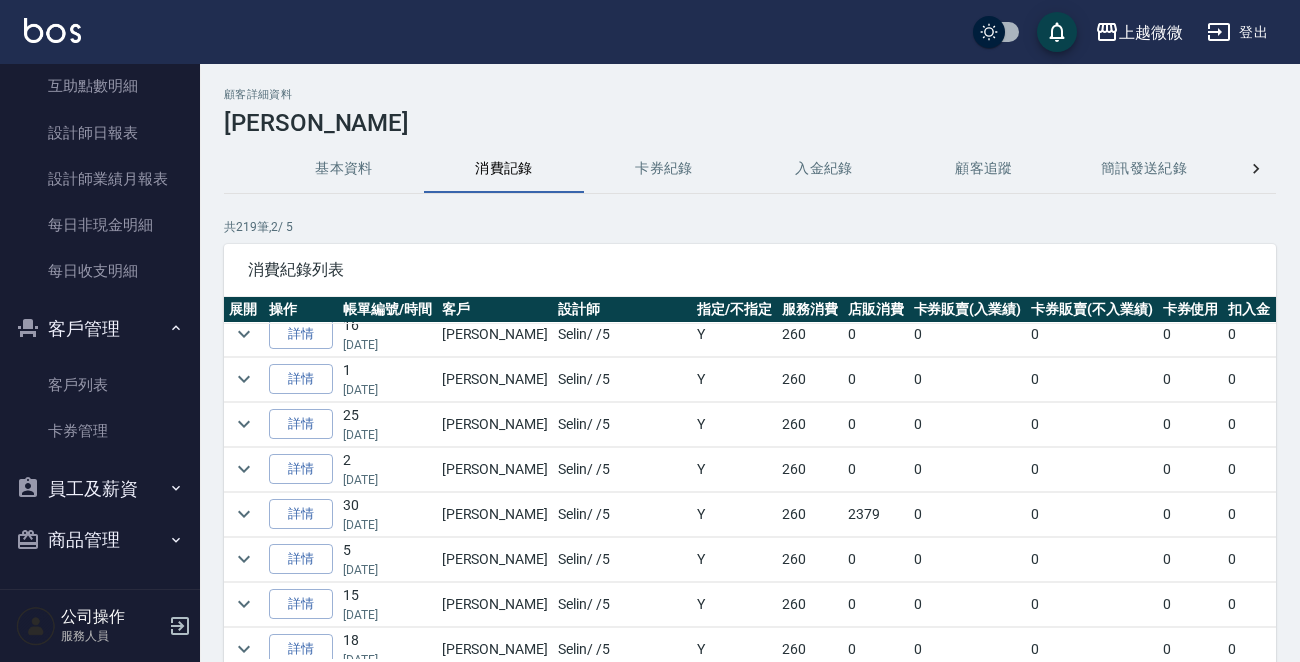 scroll, scrollTop: 1700, scrollLeft: 0, axis: vertical 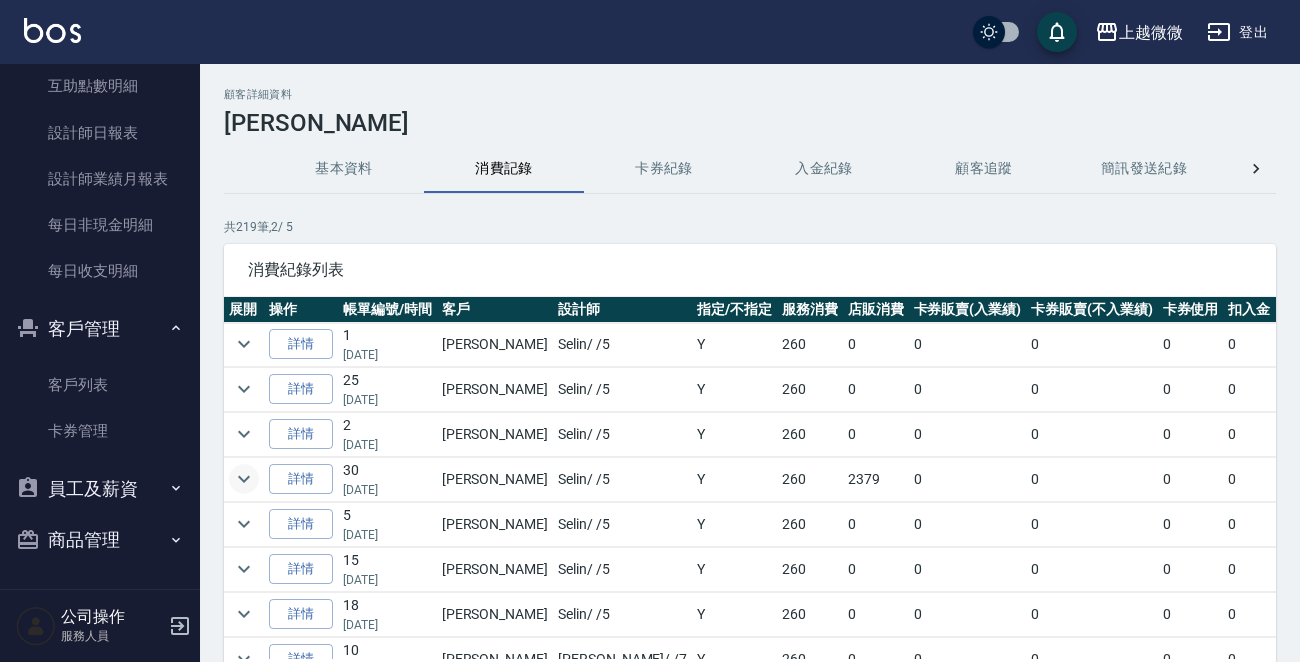 click 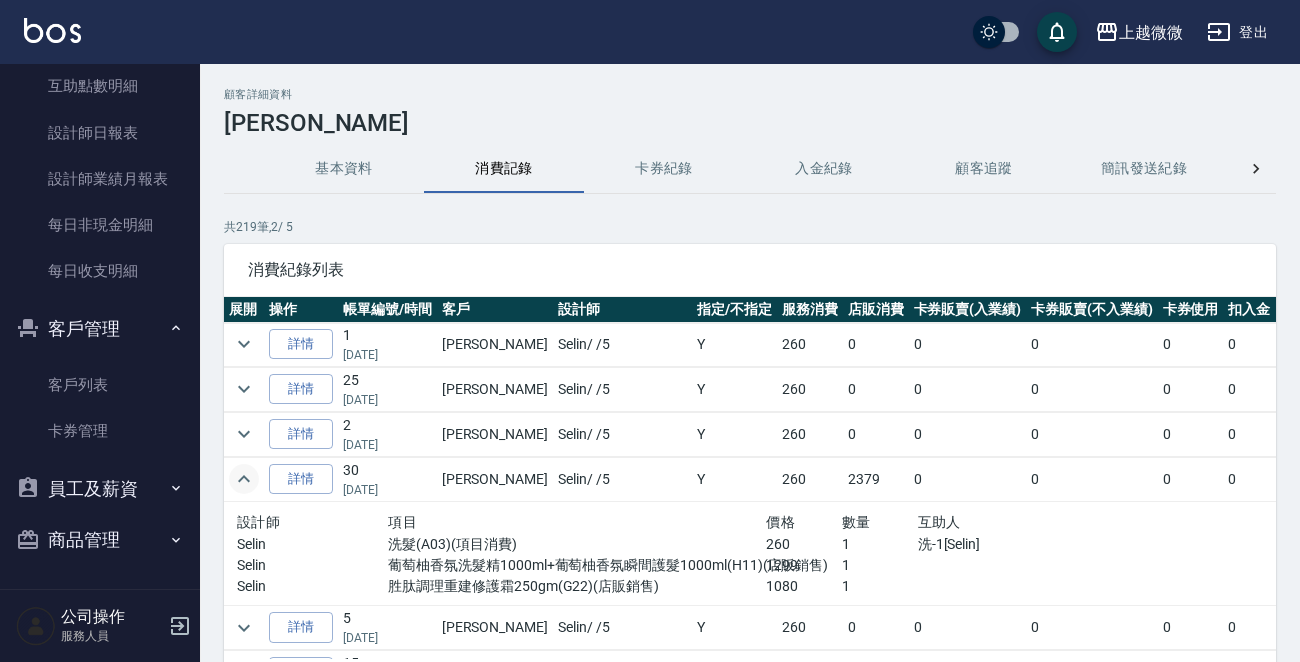 click 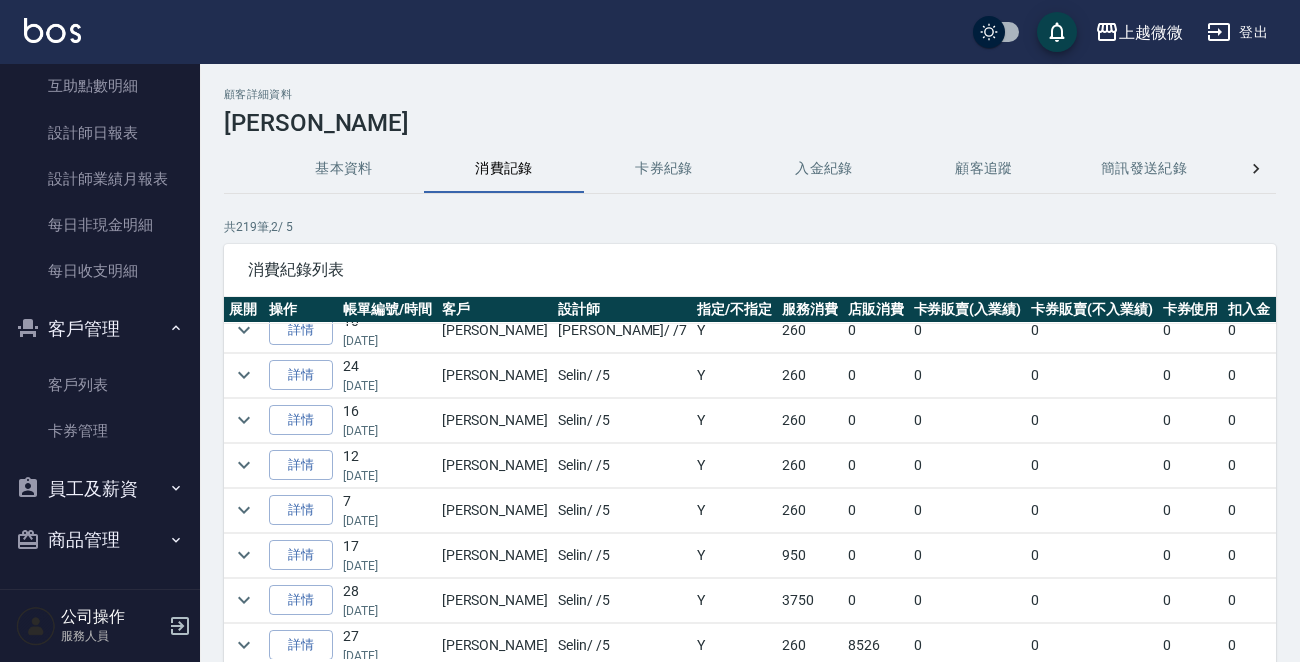 scroll, scrollTop: 2043, scrollLeft: 0, axis: vertical 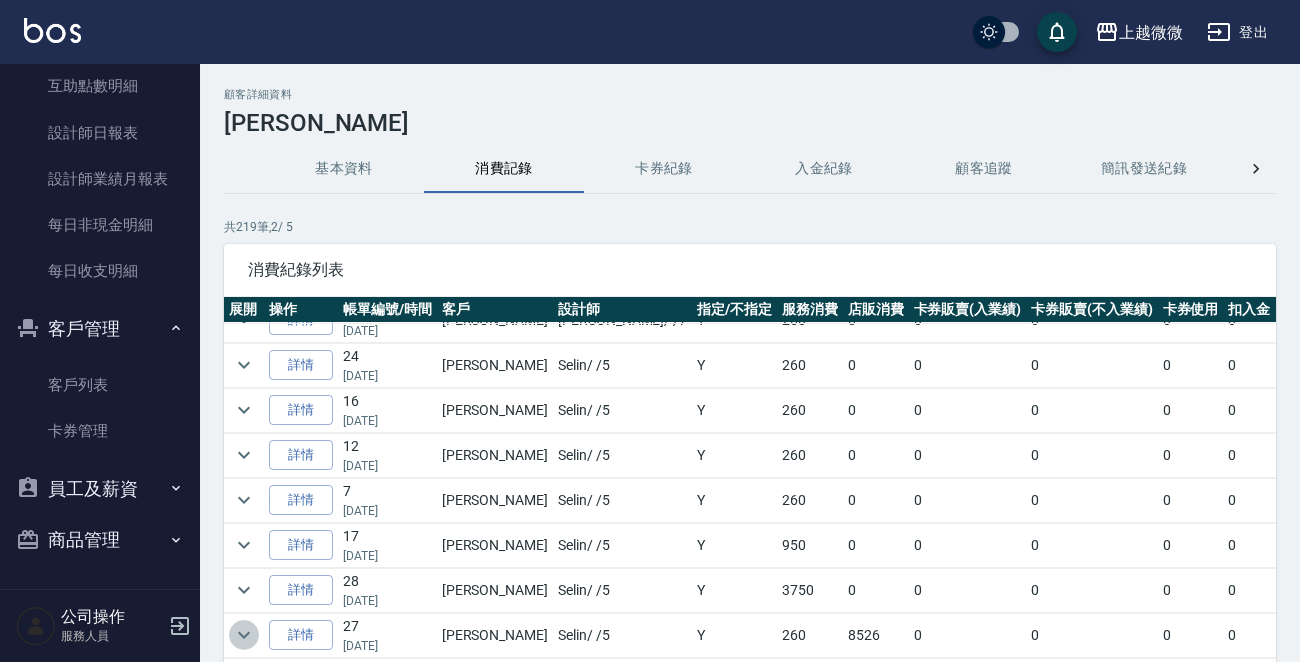 click 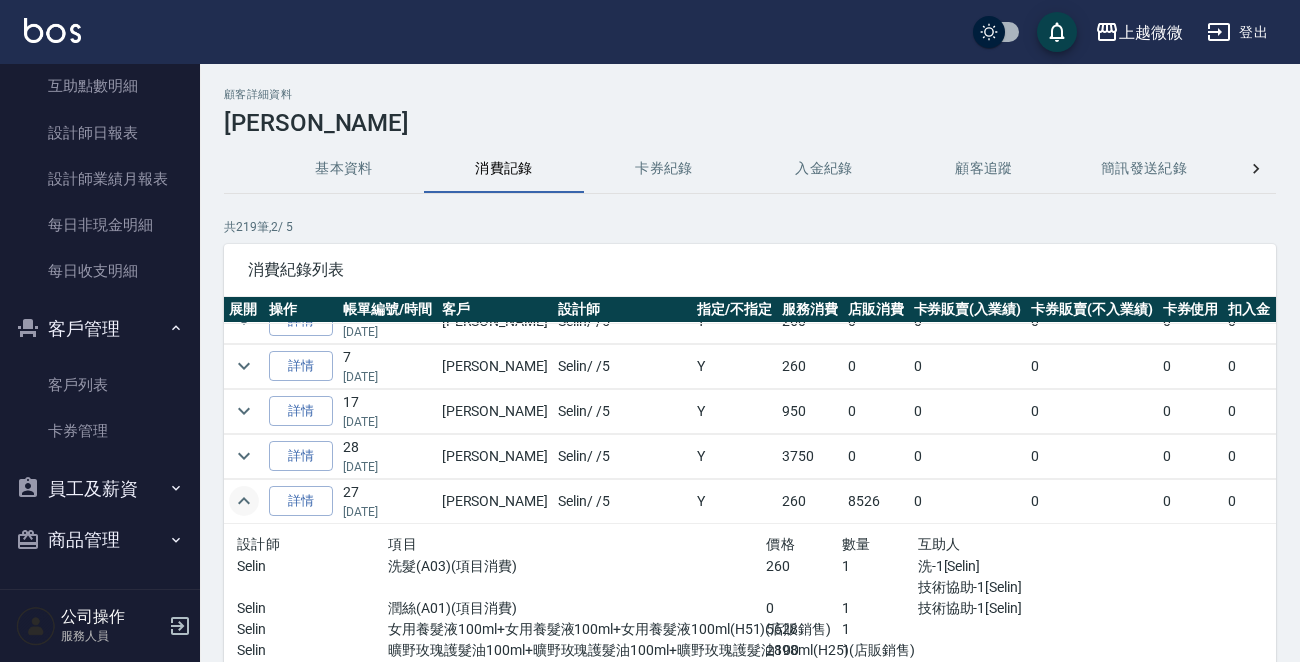 scroll, scrollTop: 2189, scrollLeft: 0, axis: vertical 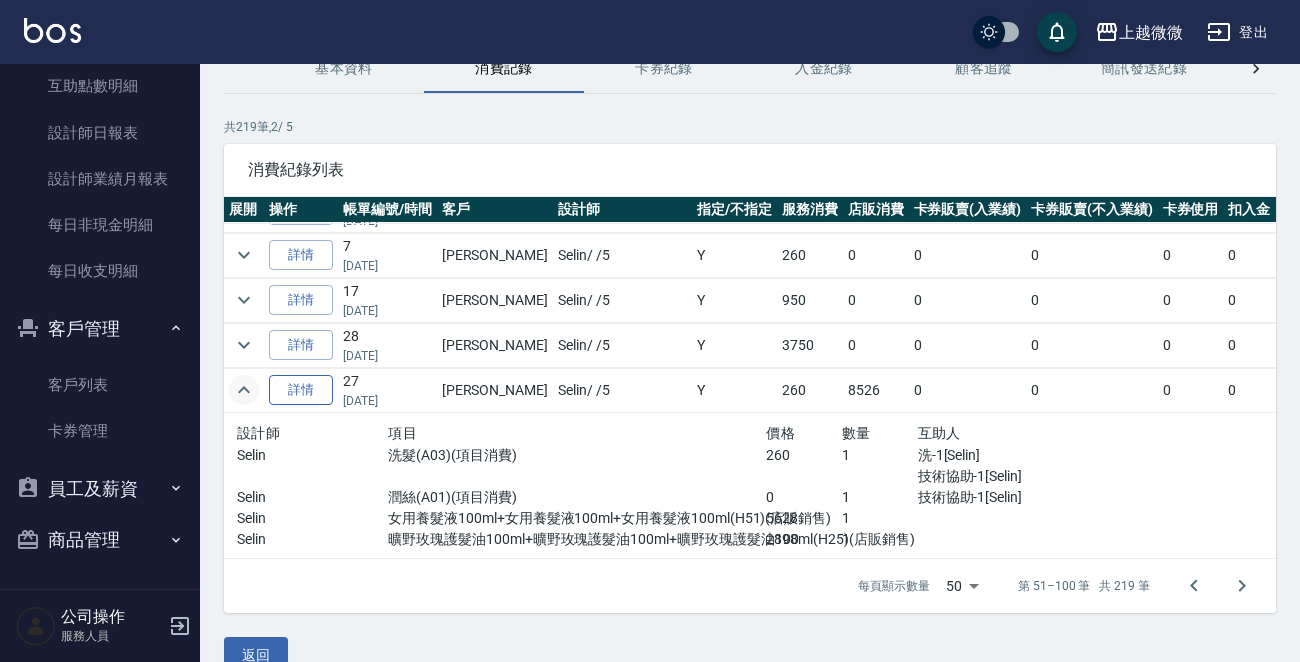 click on "詳情" at bounding box center (301, 390) 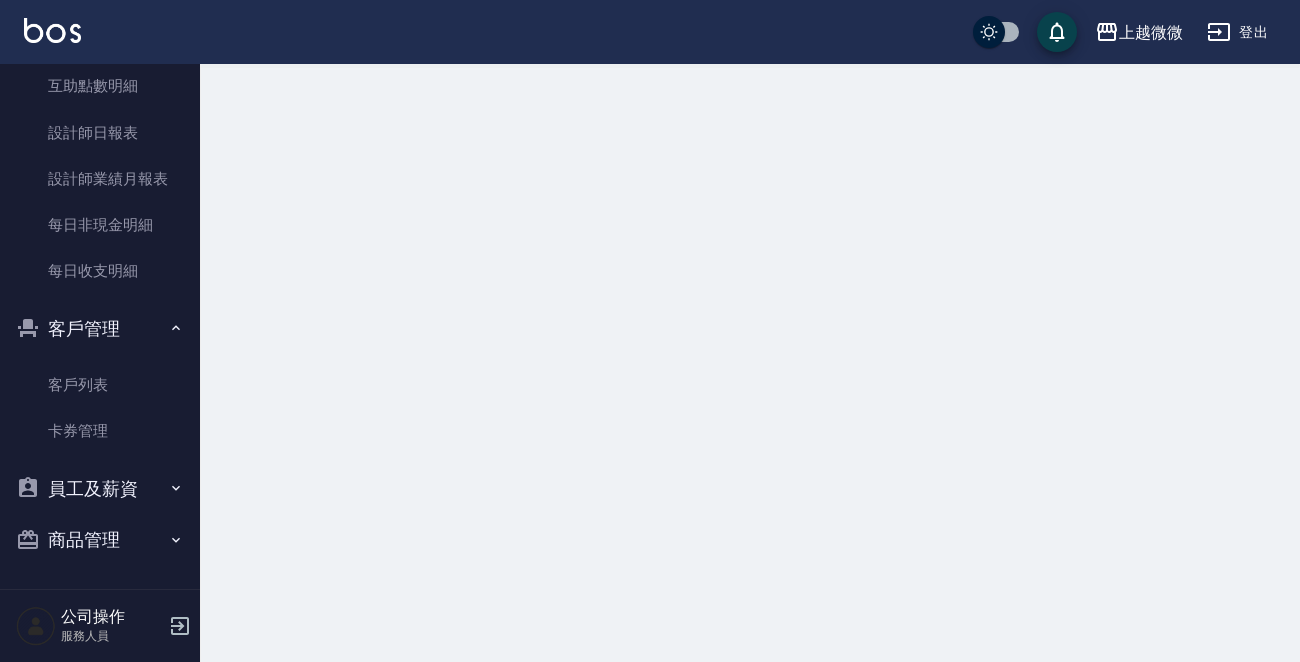 scroll, scrollTop: 0, scrollLeft: 0, axis: both 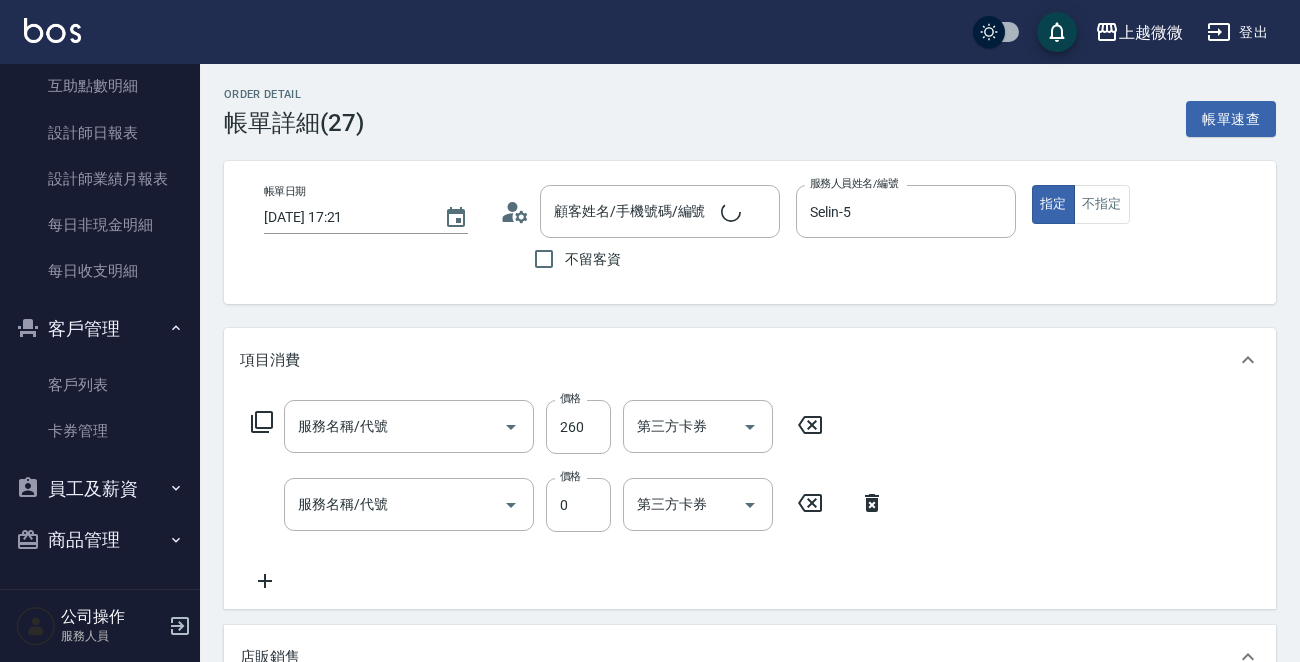 type on "[DATE] 17:21" 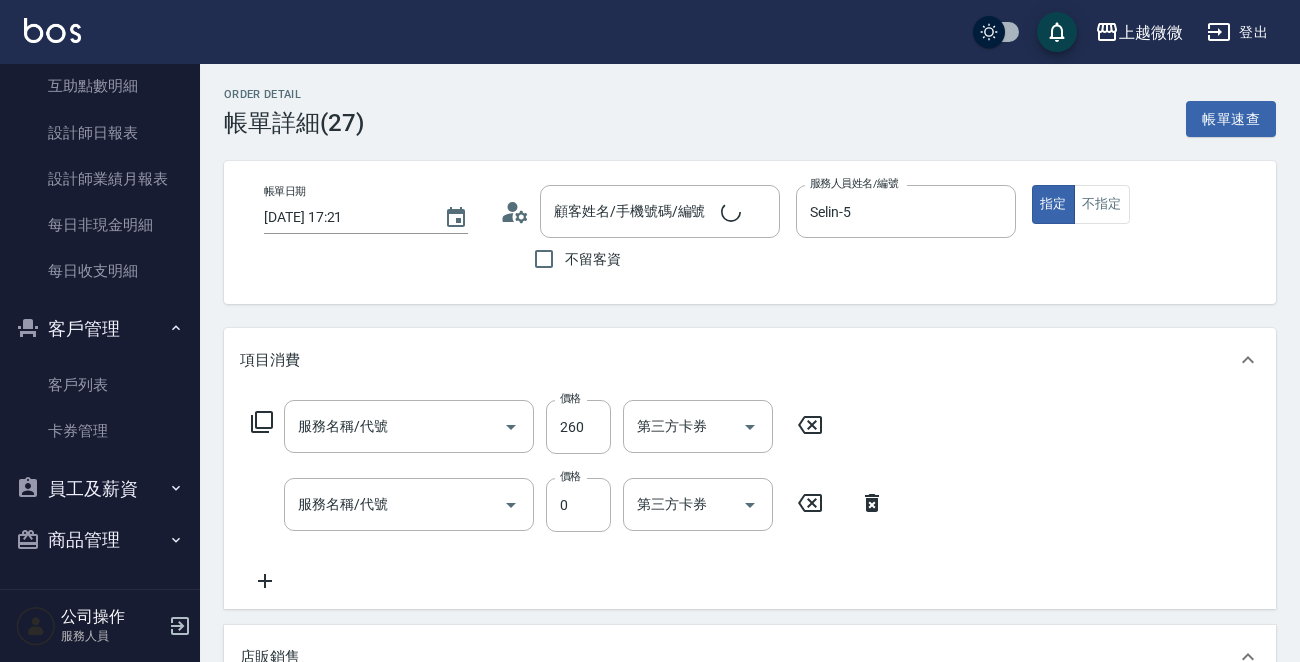 type on "Selin-5" 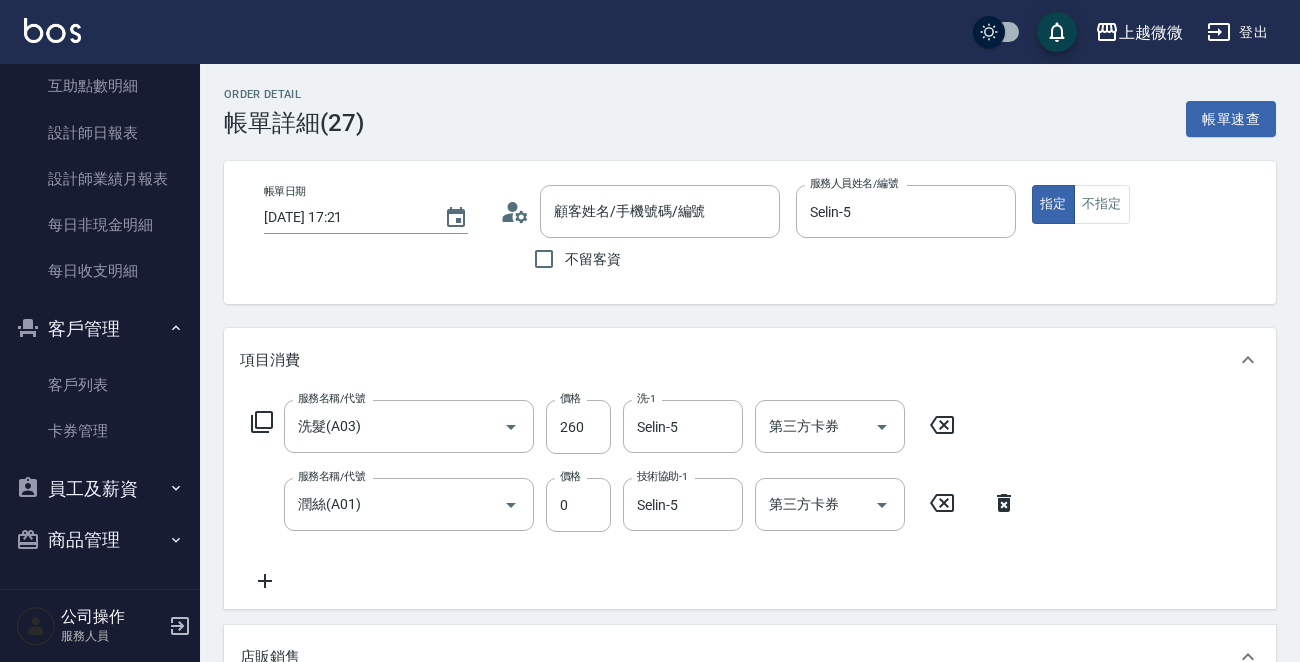 scroll, scrollTop: 0, scrollLeft: 0, axis: both 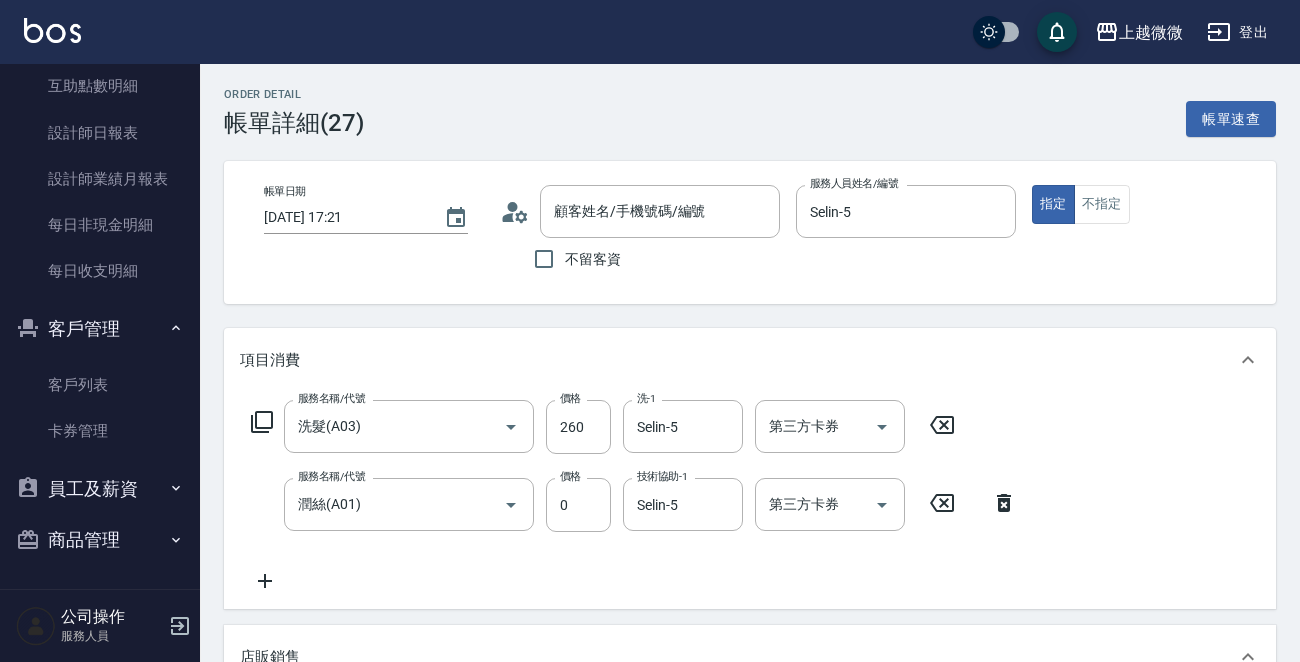 type on "[PERSON_NAME]/         /0319" 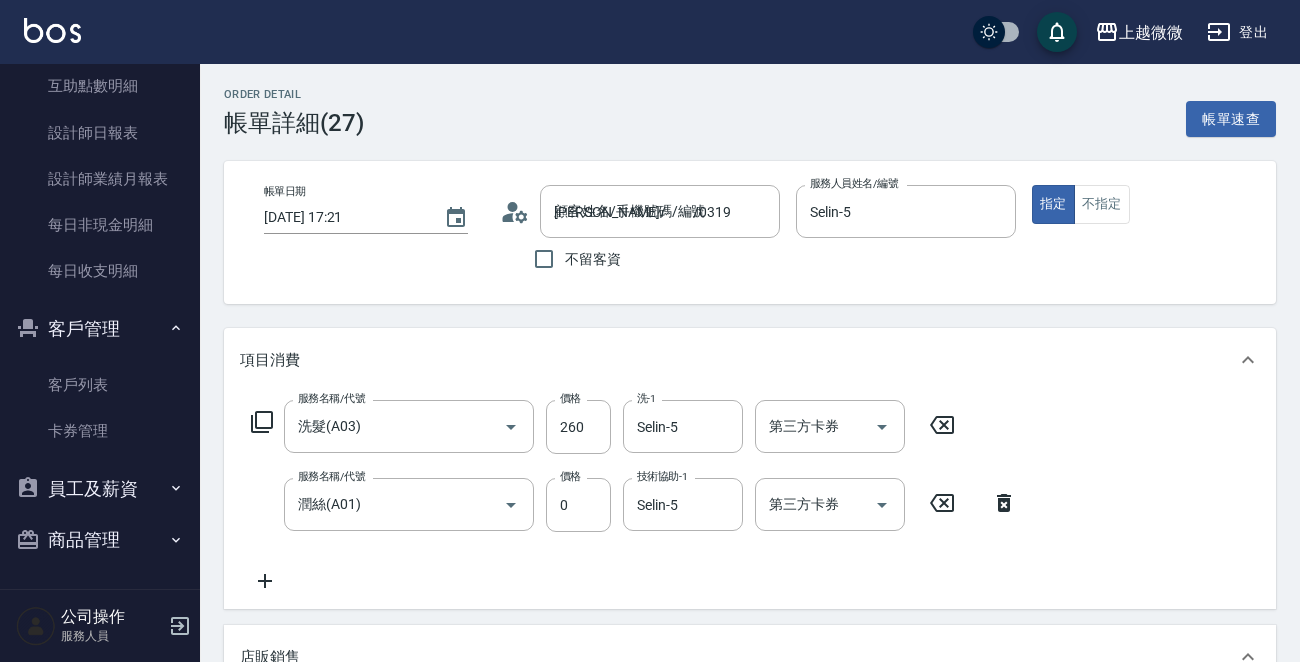 type on "女用養髮液100ml+女用養髮液100ml+女用養髮液100ml" 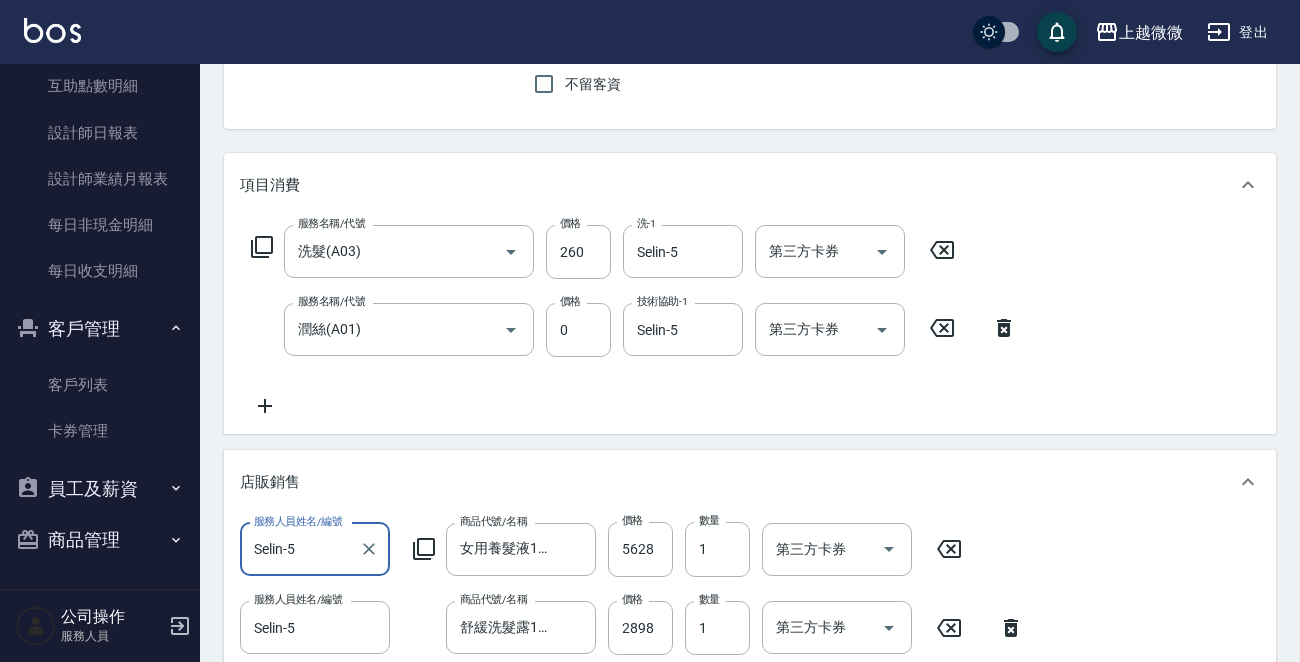 scroll, scrollTop: 300, scrollLeft: 0, axis: vertical 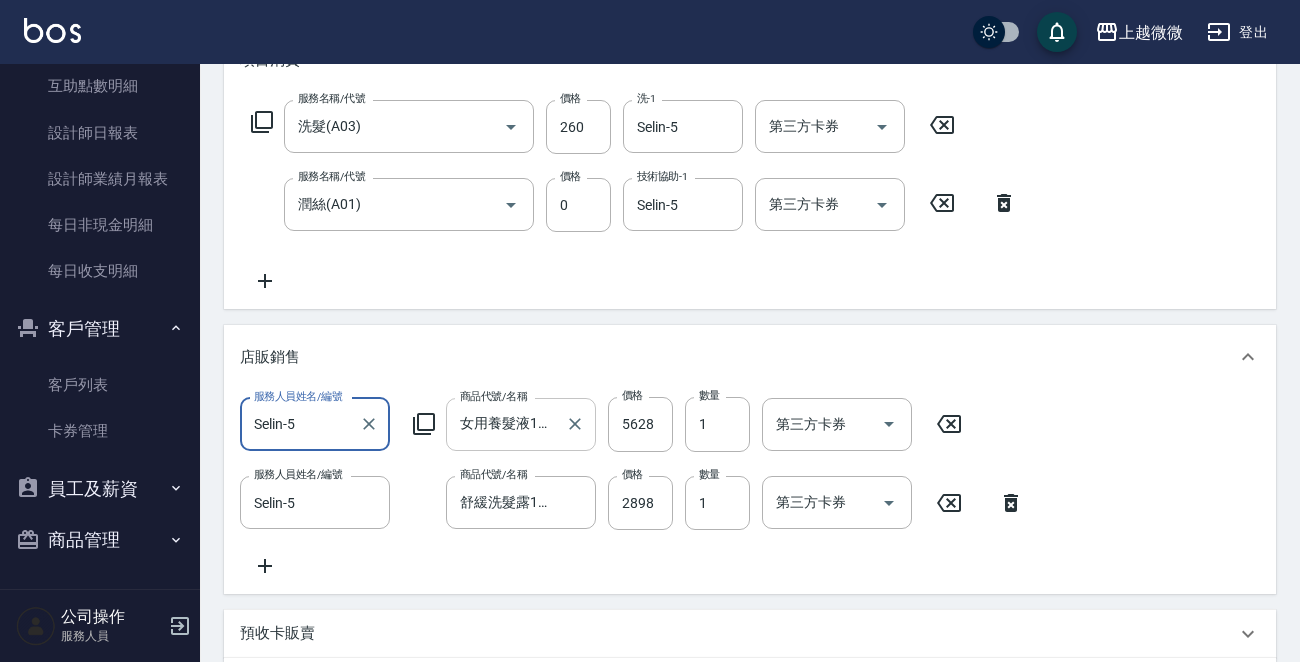 click on "女用養髮液100ml+女用養髮液100ml+女用養髮液100ml" at bounding box center (506, 424) 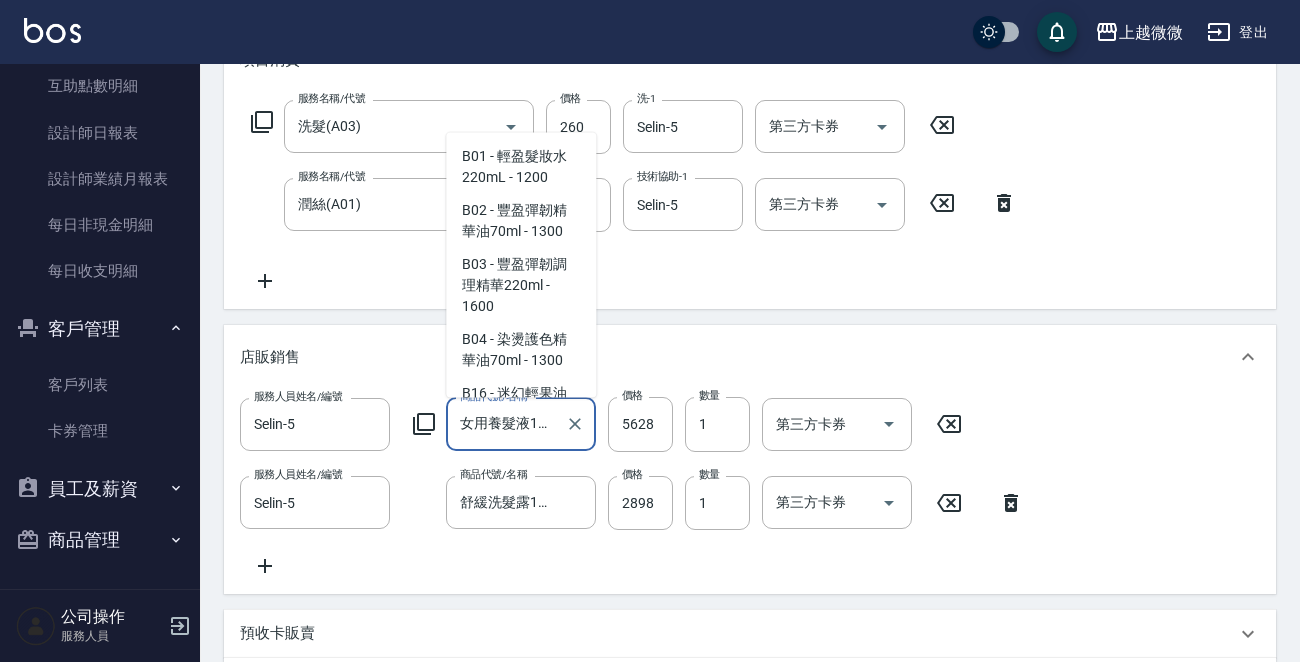 scroll, scrollTop: 25610, scrollLeft: 0, axis: vertical 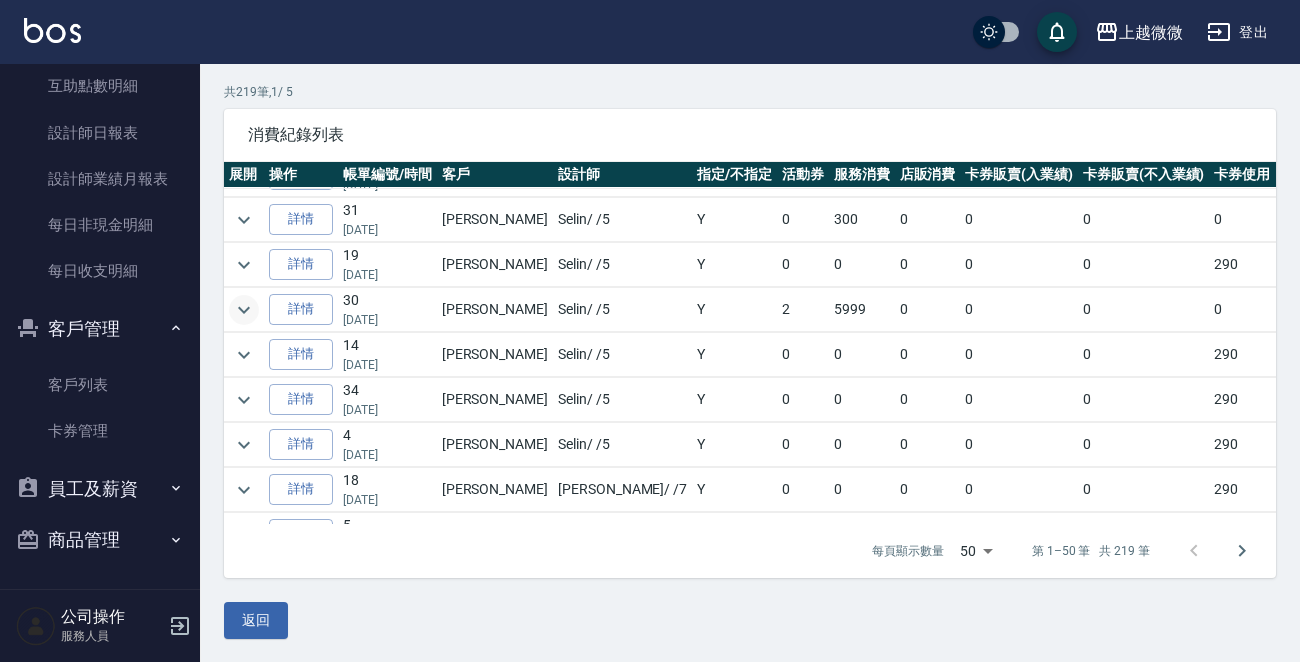 click 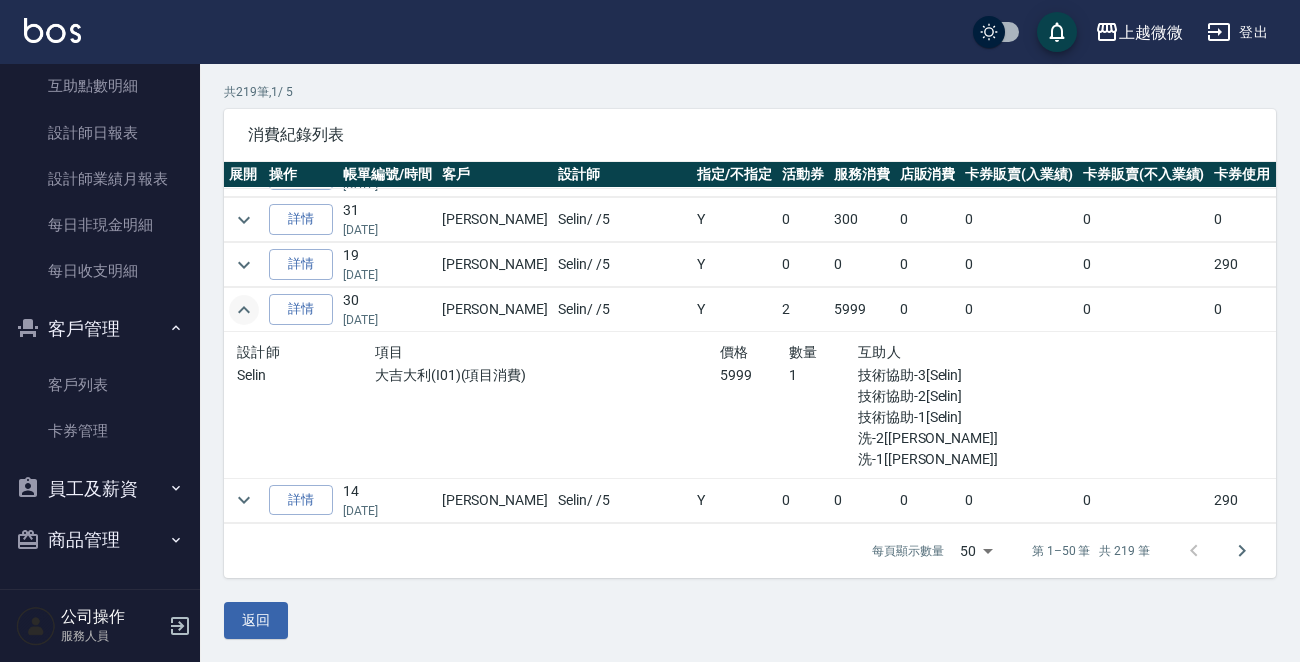 click 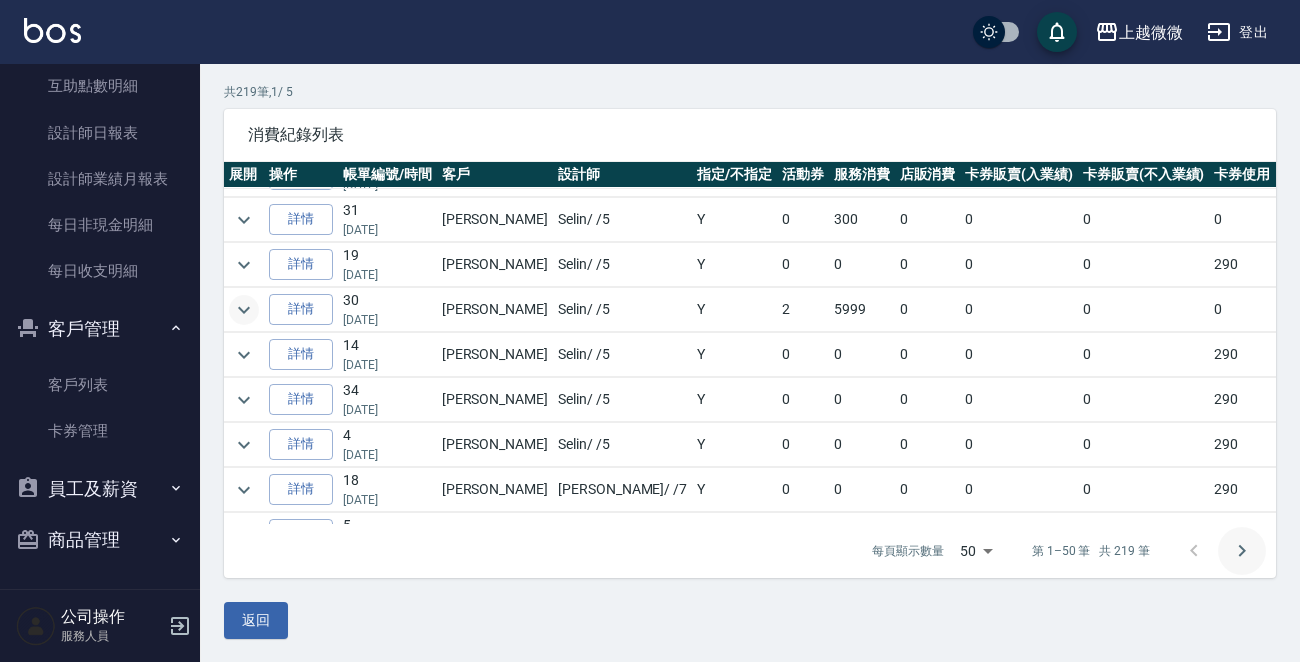click at bounding box center [1242, 551] 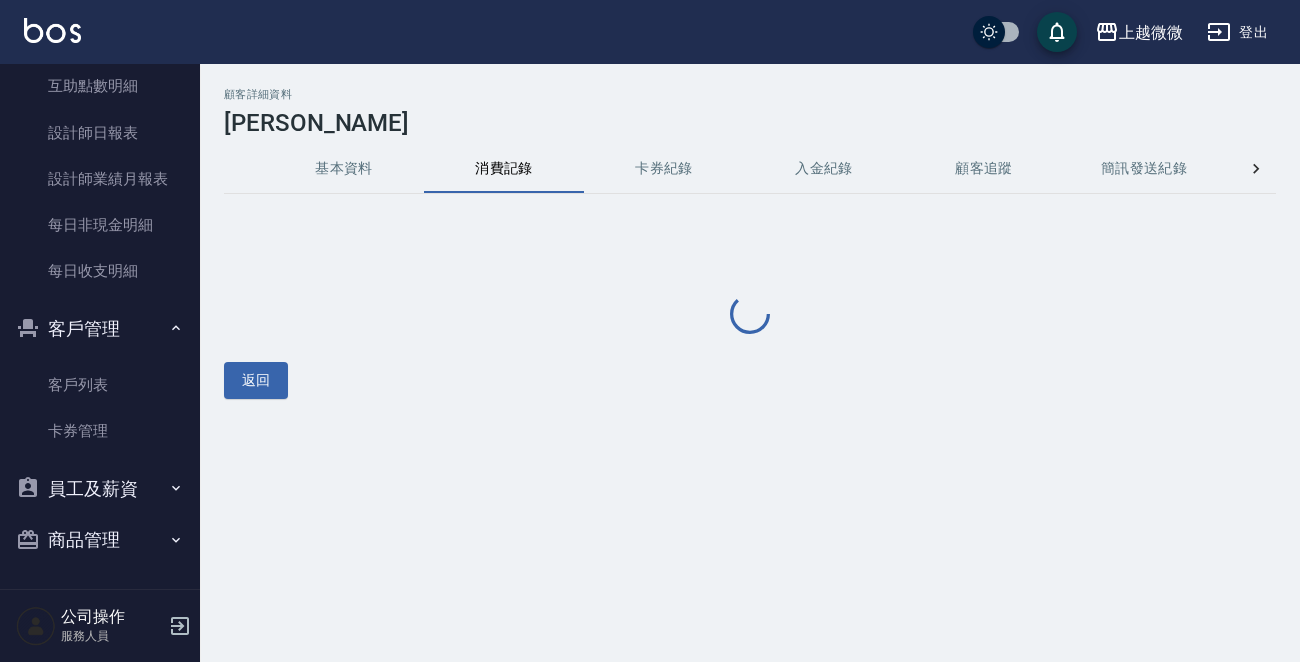 scroll, scrollTop: 0, scrollLeft: 0, axis: both 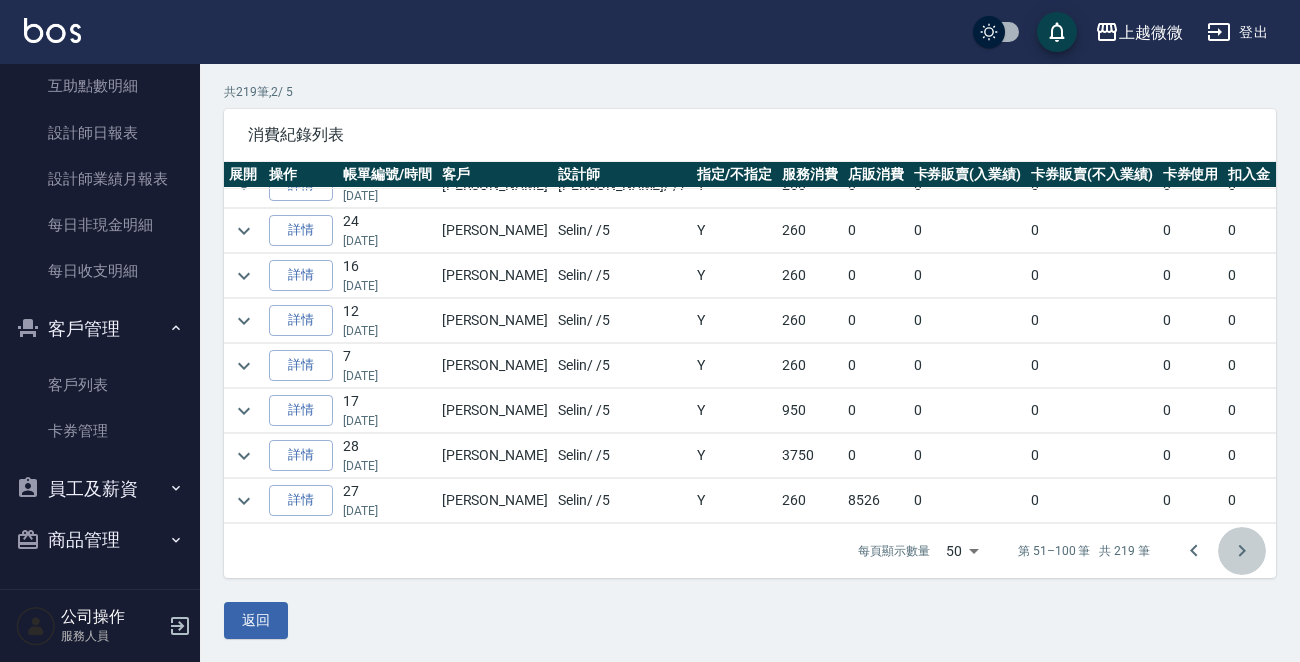click 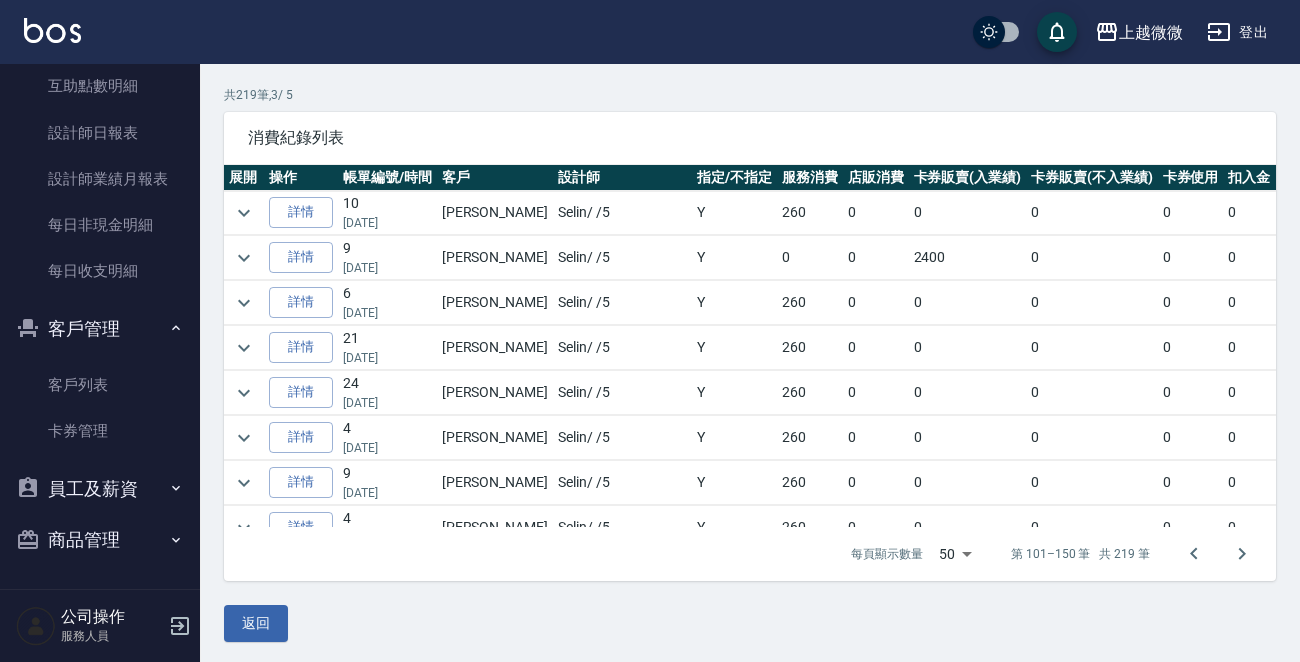 scroll, scrollTop: 135, scrollLeft: 0, axis: vertical 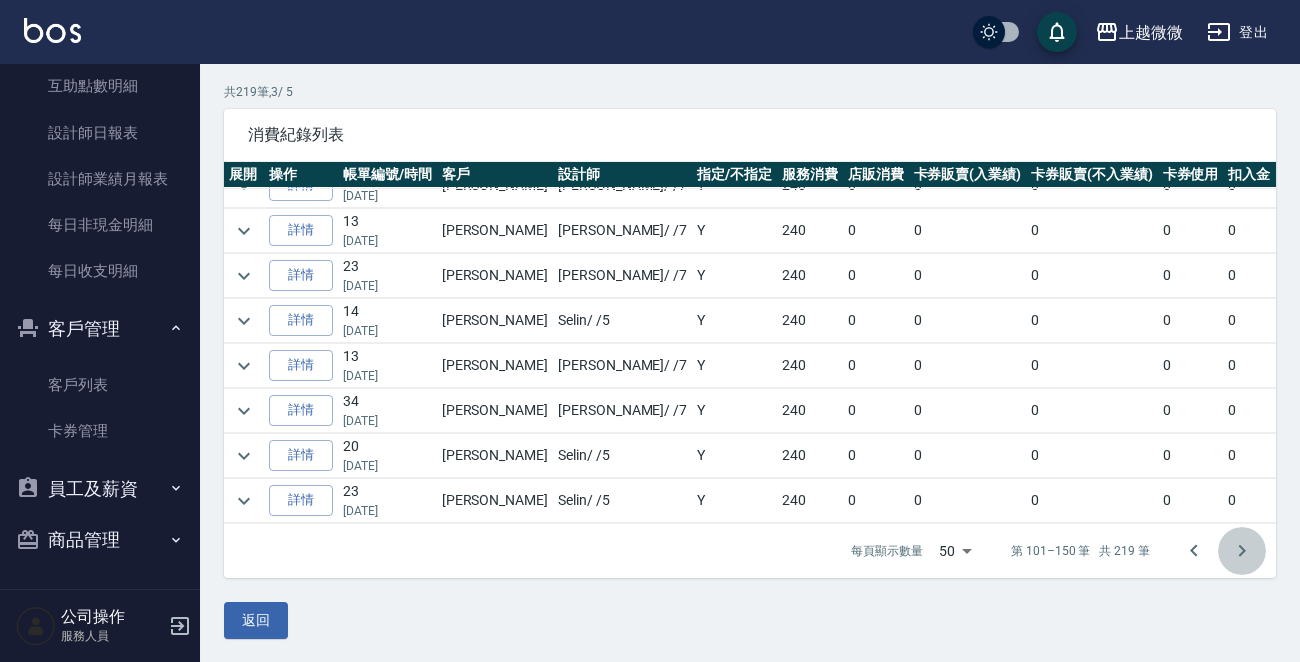 click 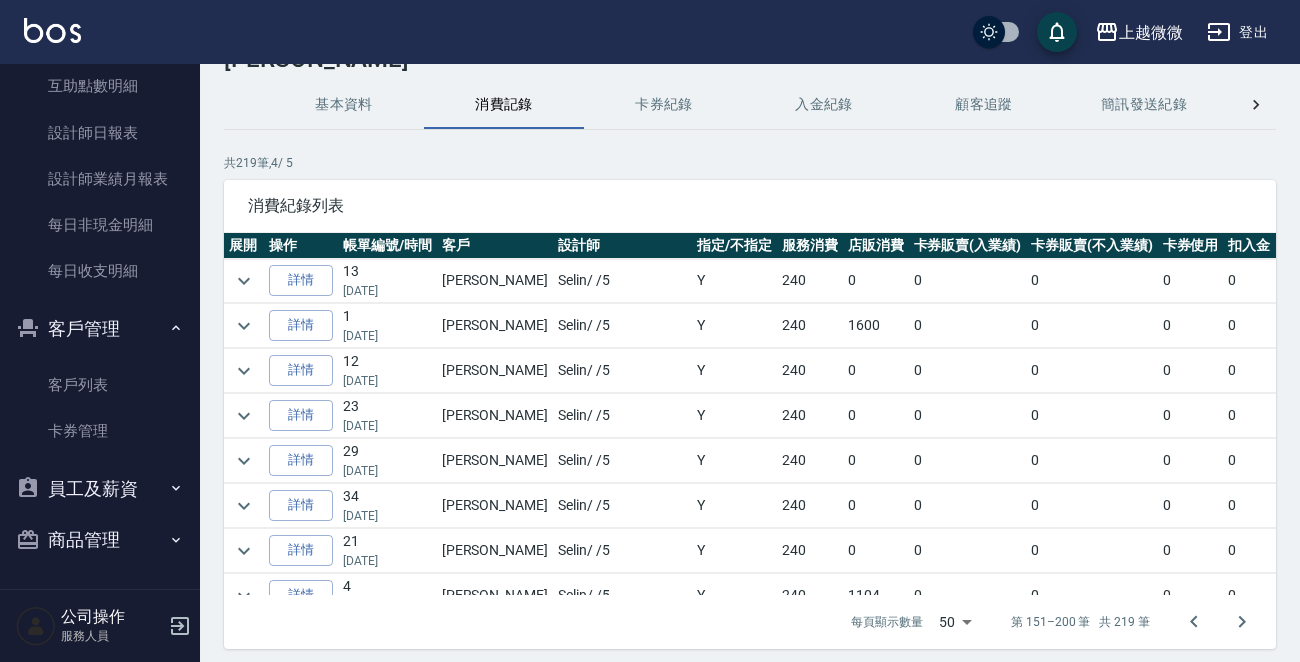 scroll, scrollTop: 135, scrollLeft: 0, axis: vertical 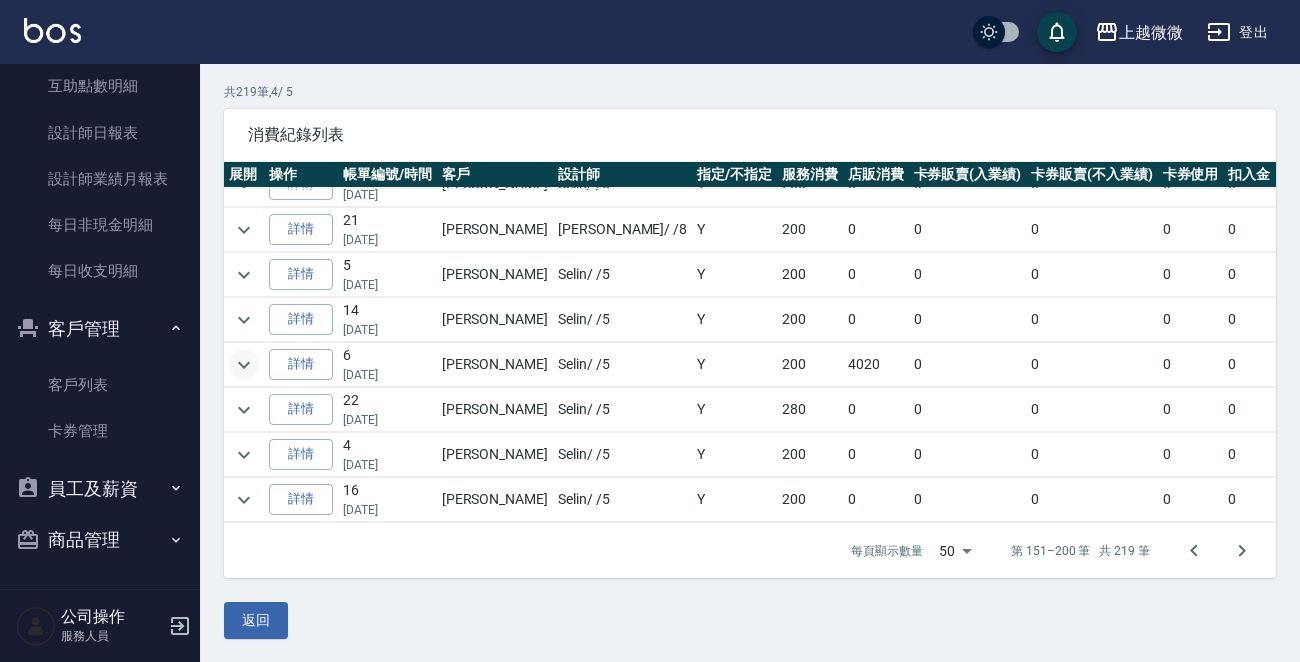 click 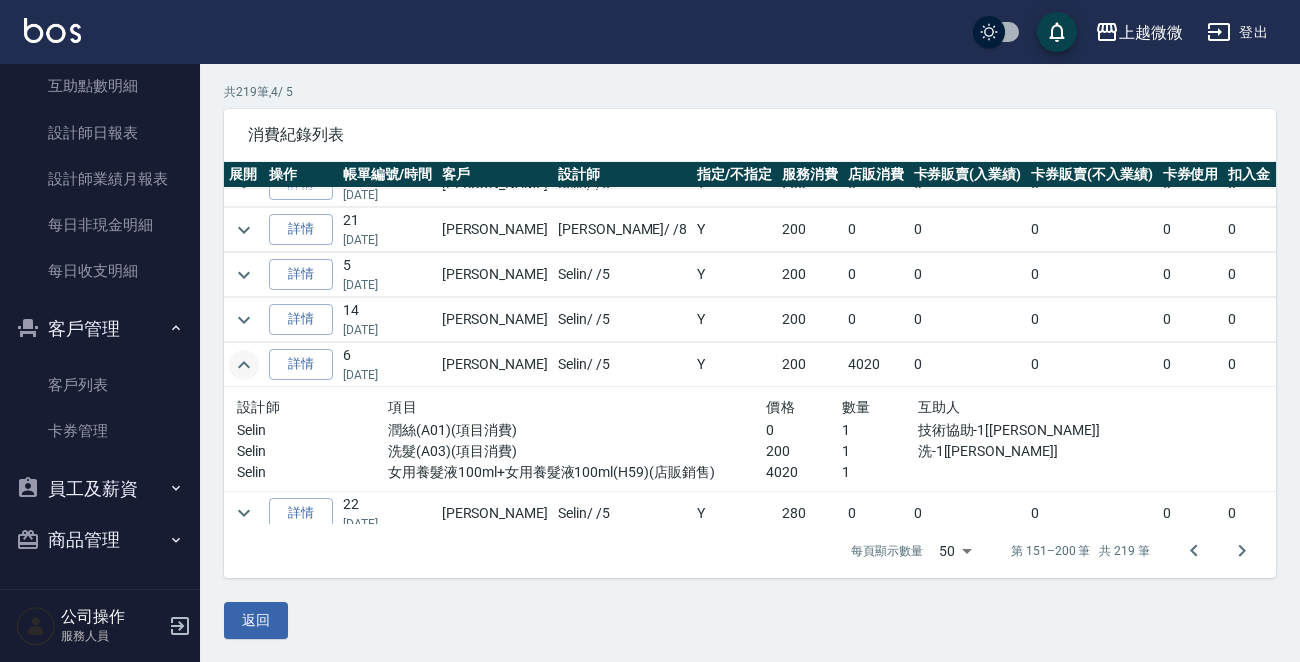 click 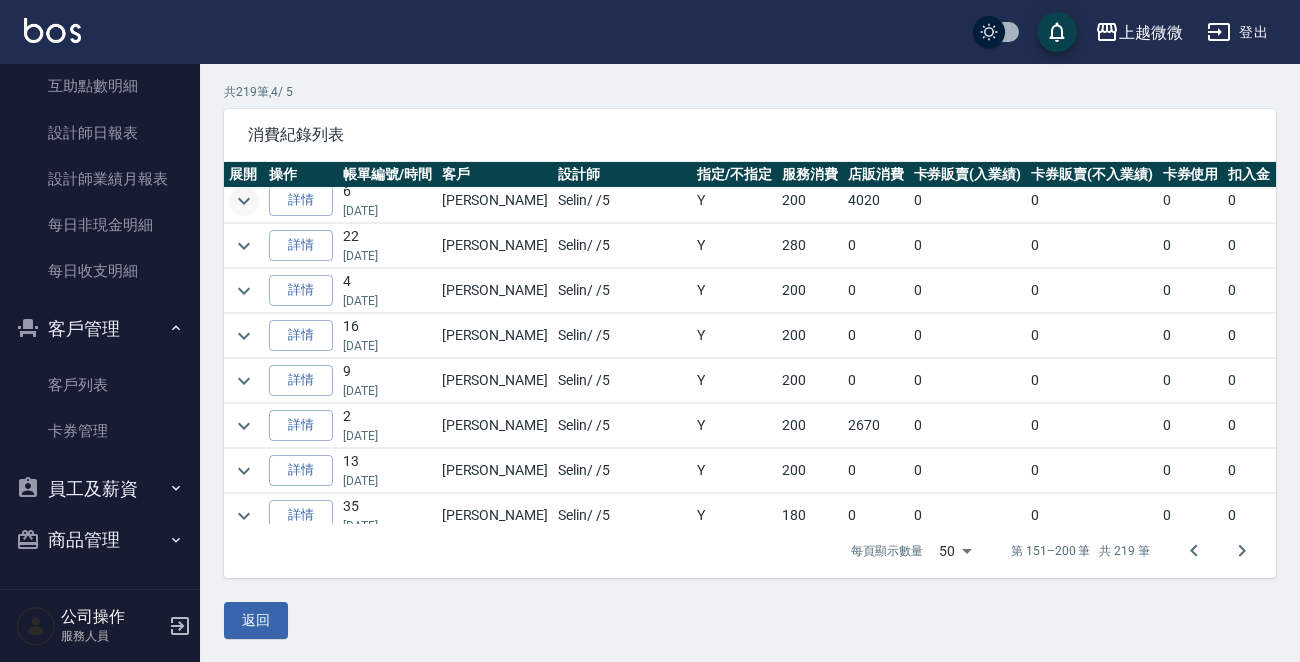 scroll, scrollTop: 900, scrollLeft: 0, axis: vertical 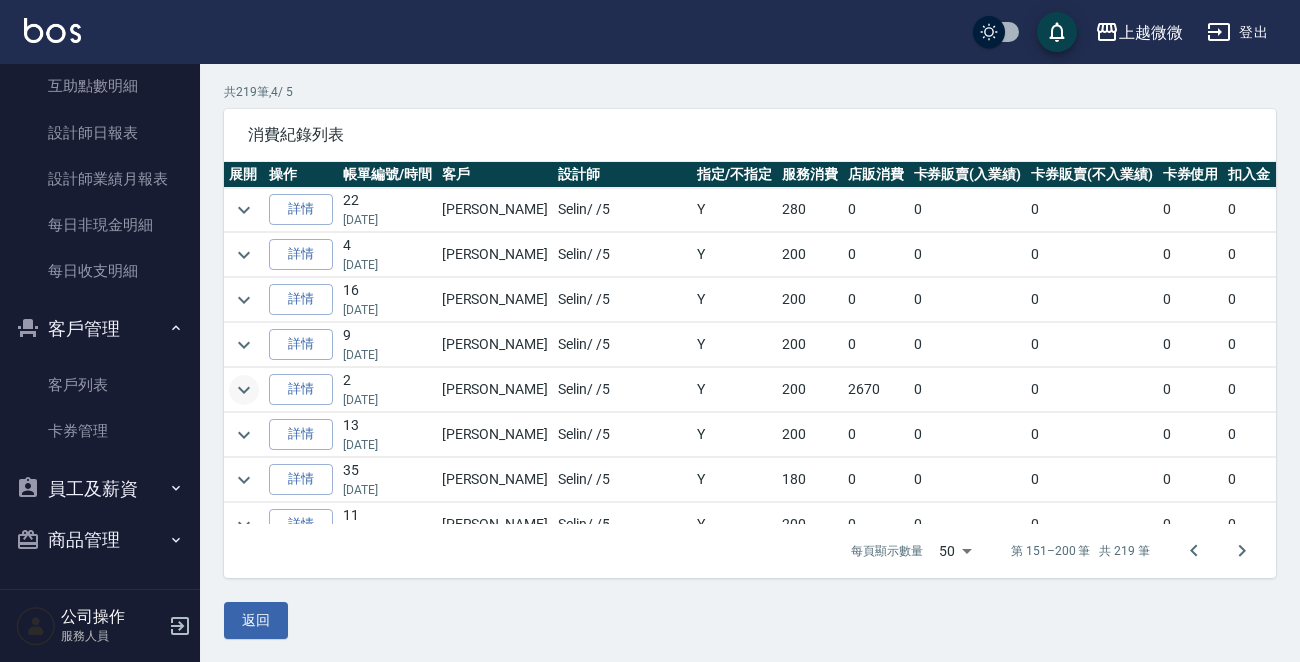 click 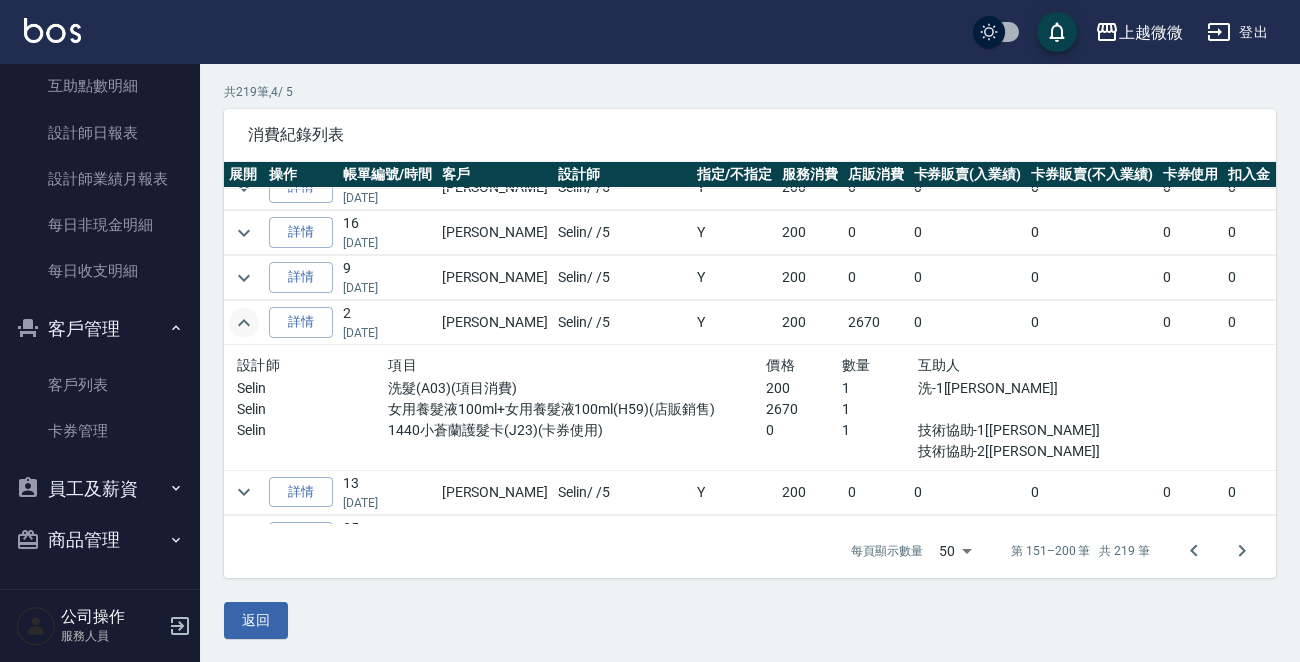 scroll, scrollTop: 1000, scrollLeft: 0, axis: vertical 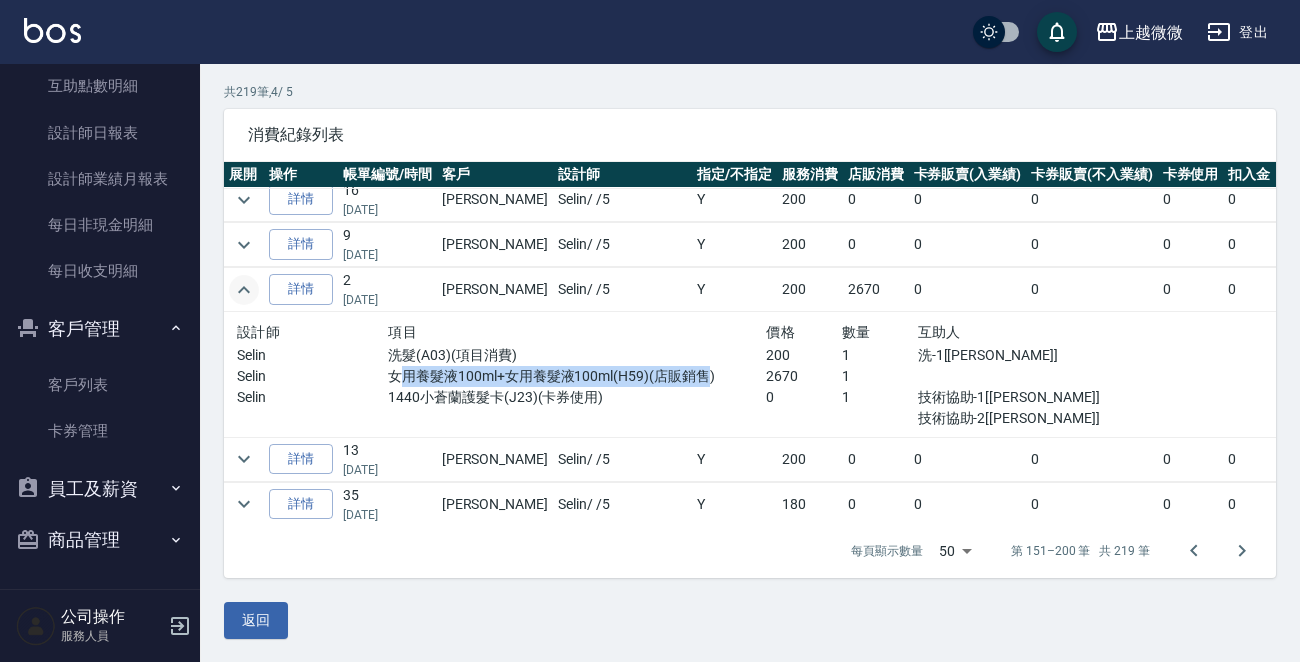 drag, startPoint x: 380, startPoint y: 367, endPoint x: 673, endPoint y: 364, distance: 293.01535 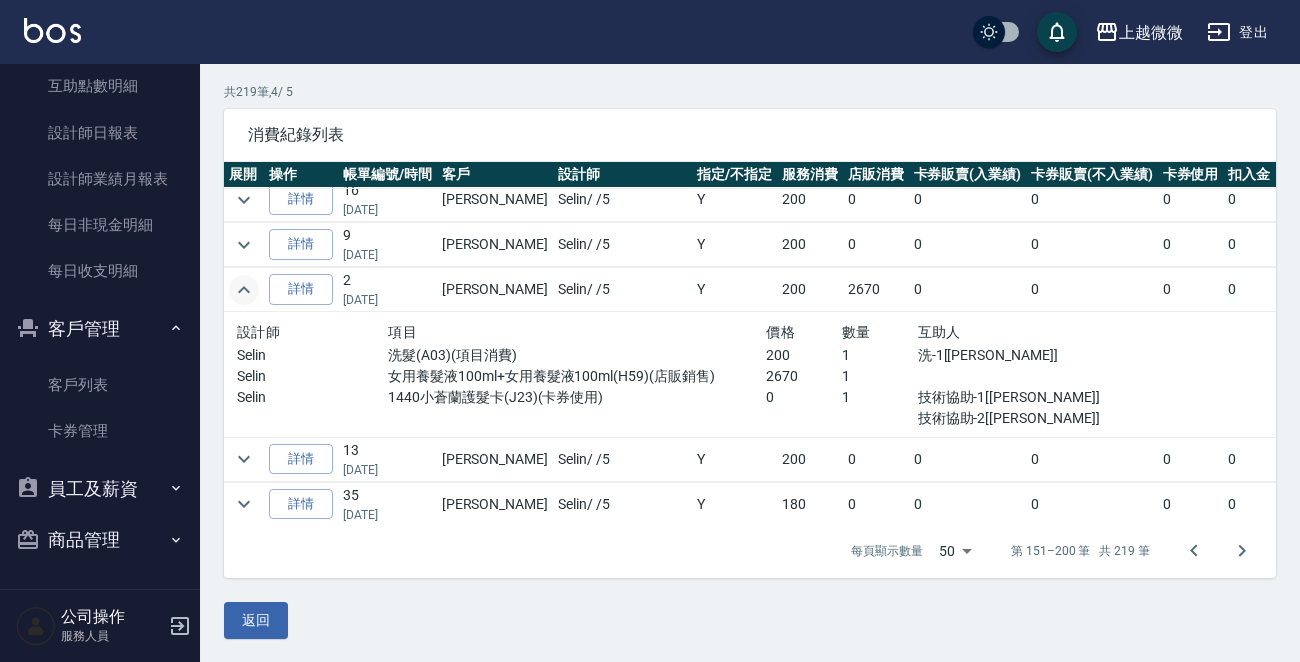 click on "0" at bounding box center (804, 397) 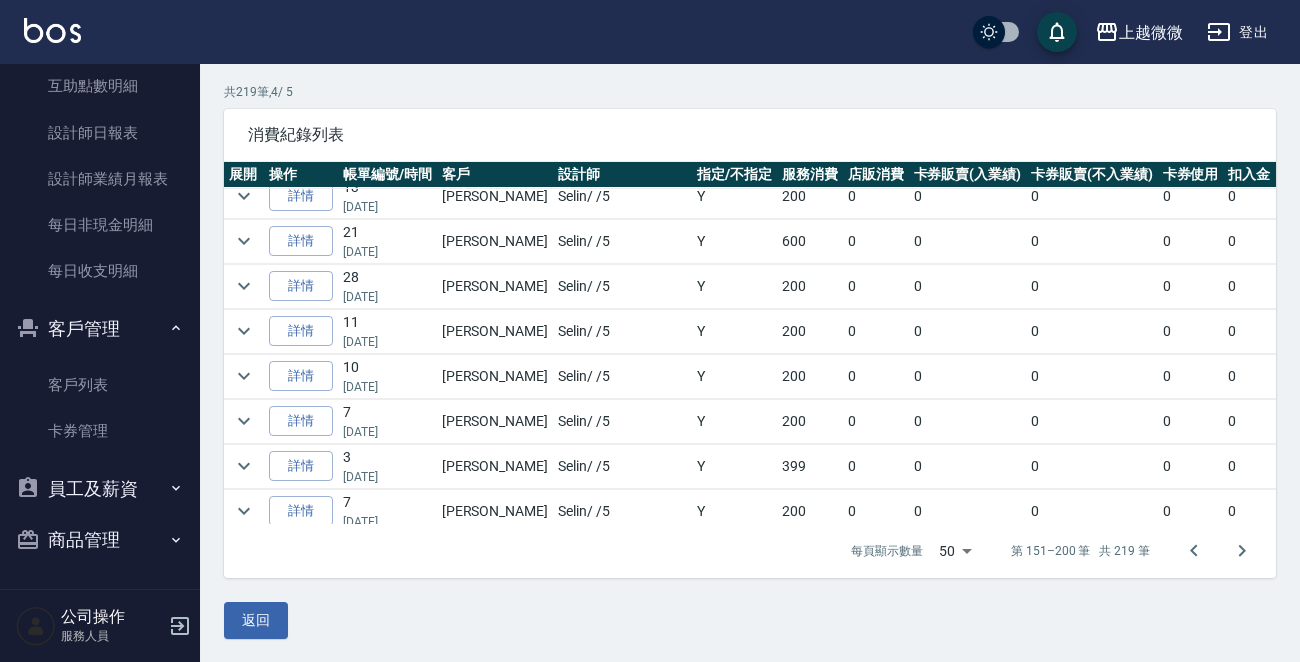 scroll, scrollTop: 2043, scrollLeft: 0, axis: vertical 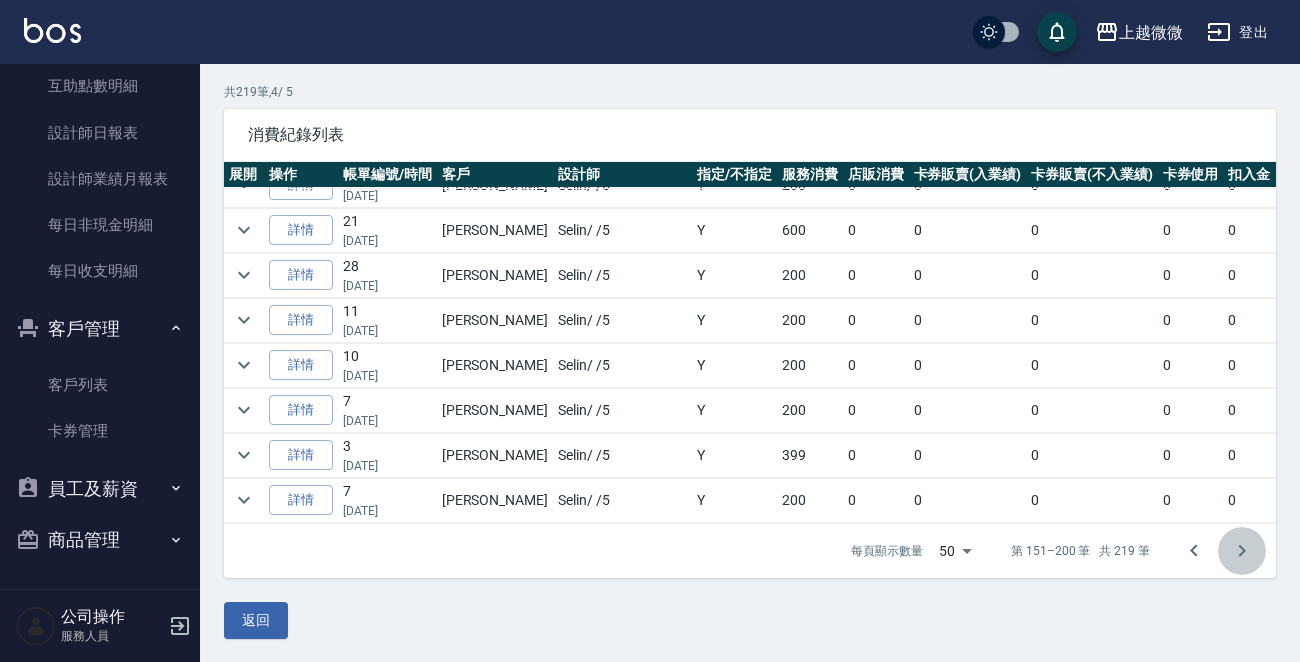 click 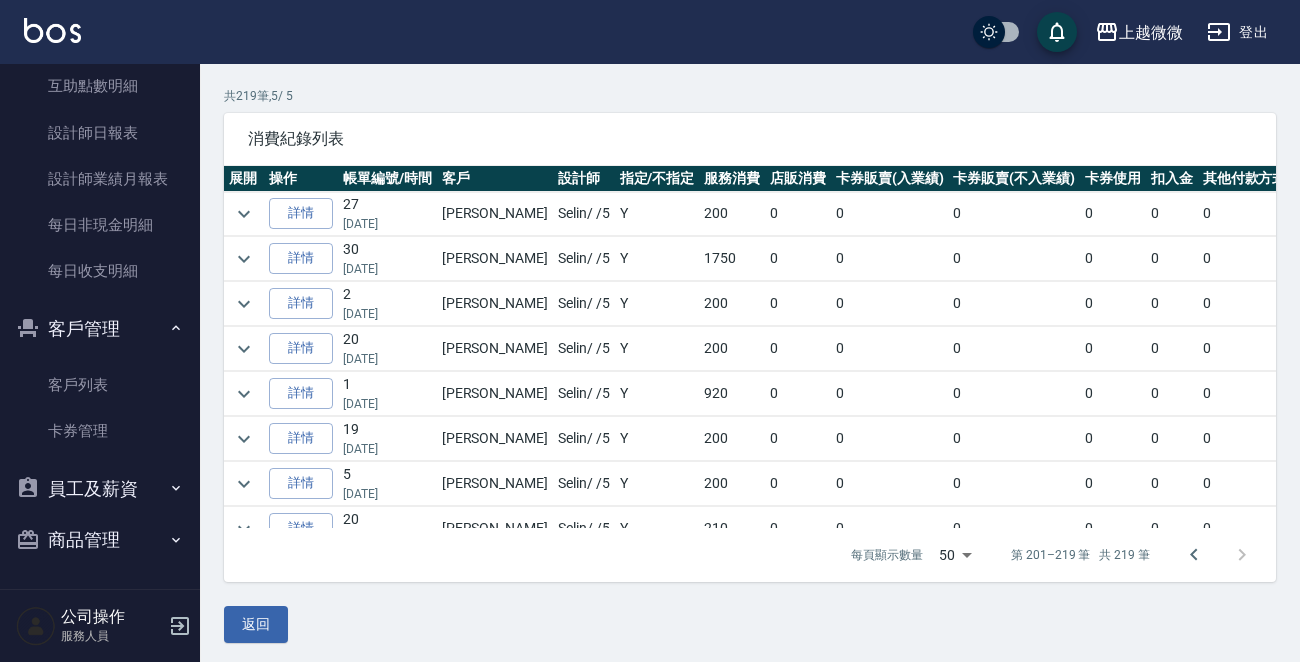 scroll, scrollTop: 135, scrollLeft: 0, axis: vertical 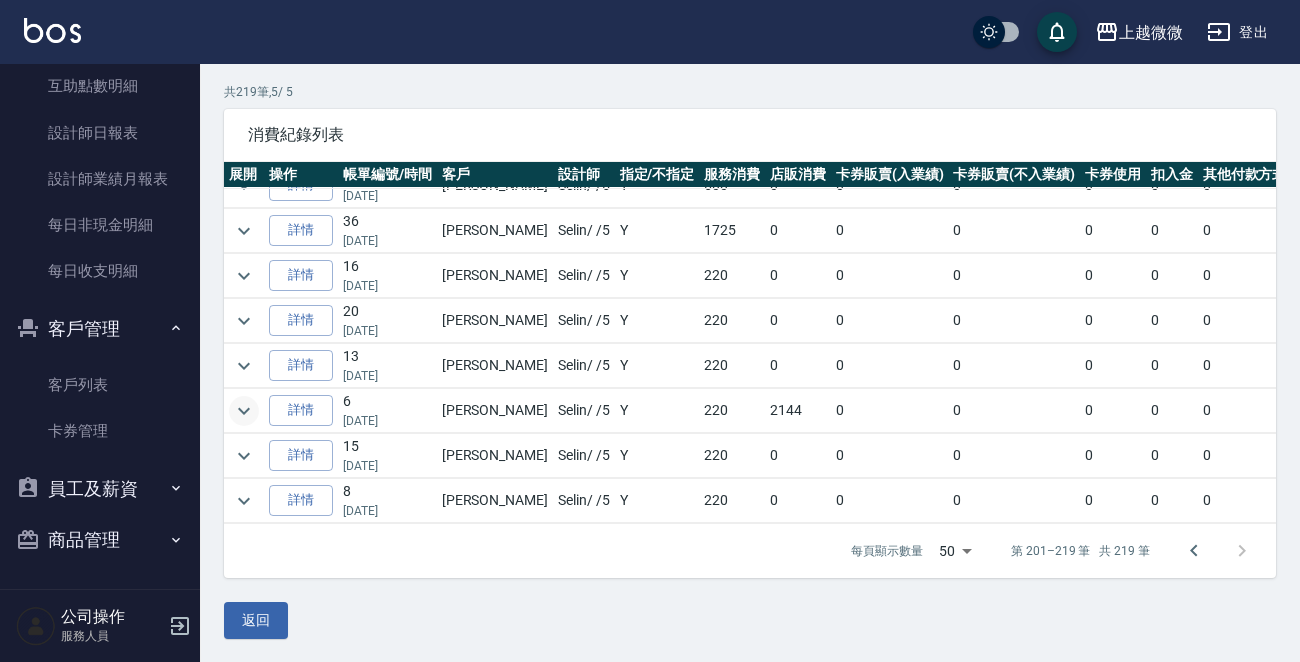 click 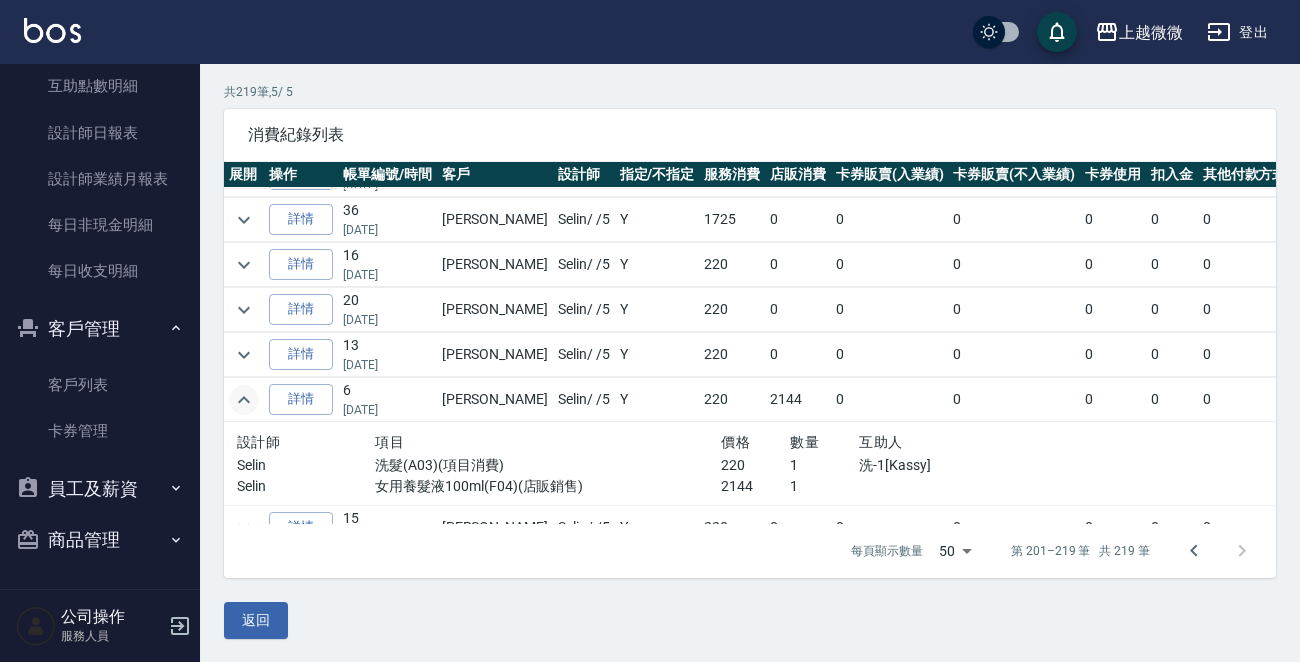 scroll, scrollTop: 612, scrollLeft: 0, axis: vertical 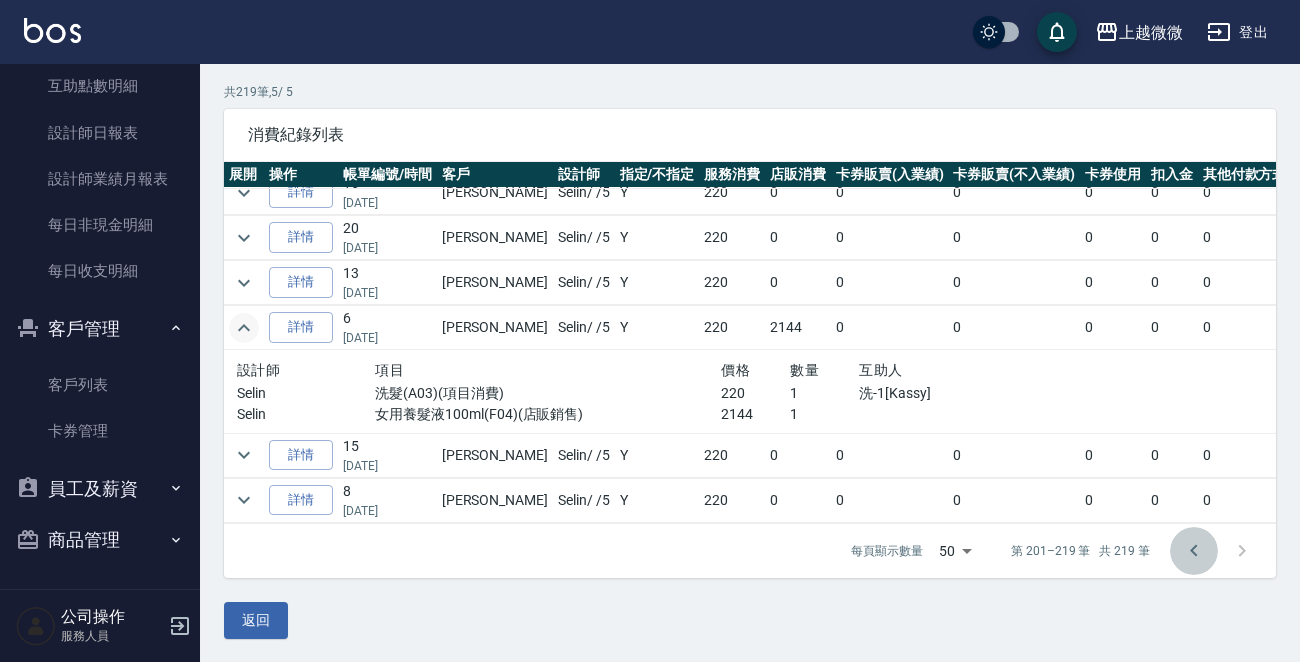 click 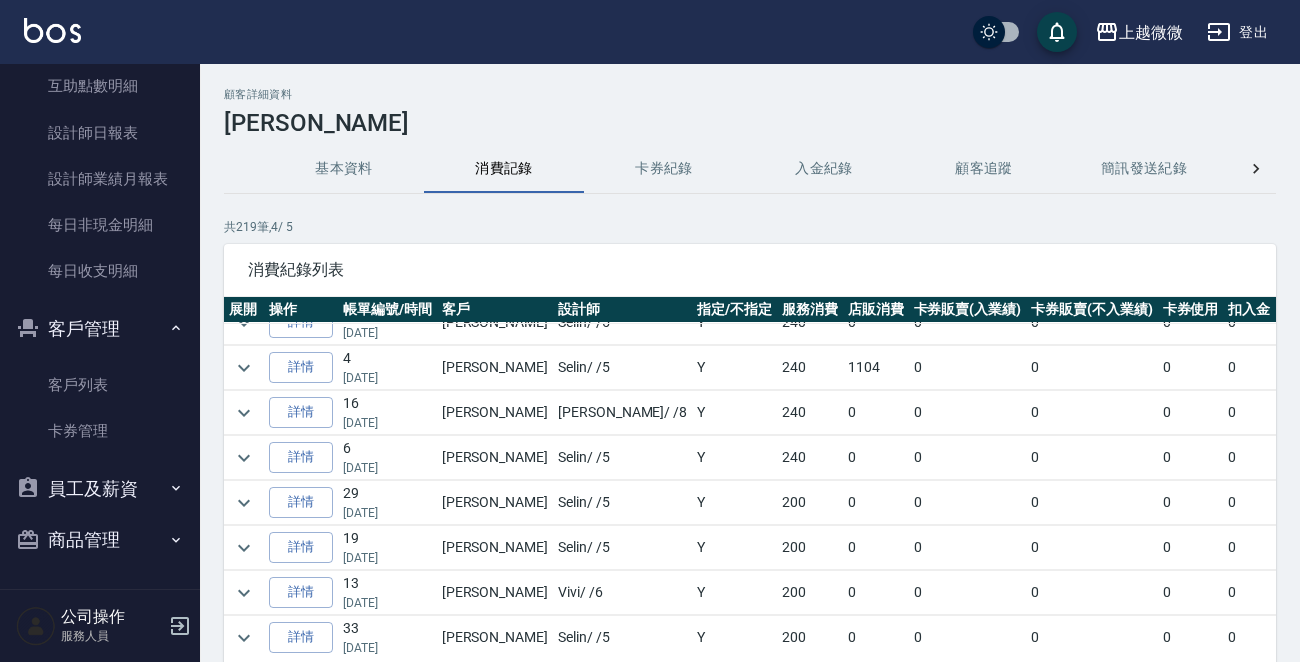 scroll, scrollTop: 500, scrollLeft: 0, axis: vertical 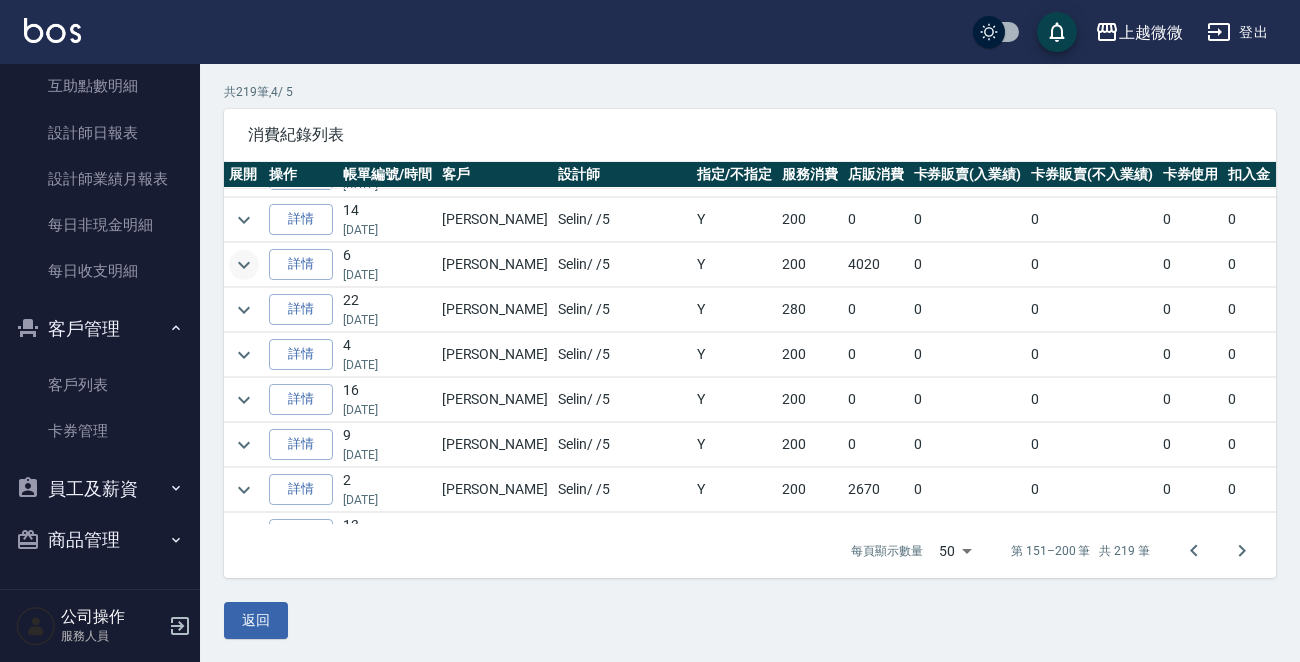 click 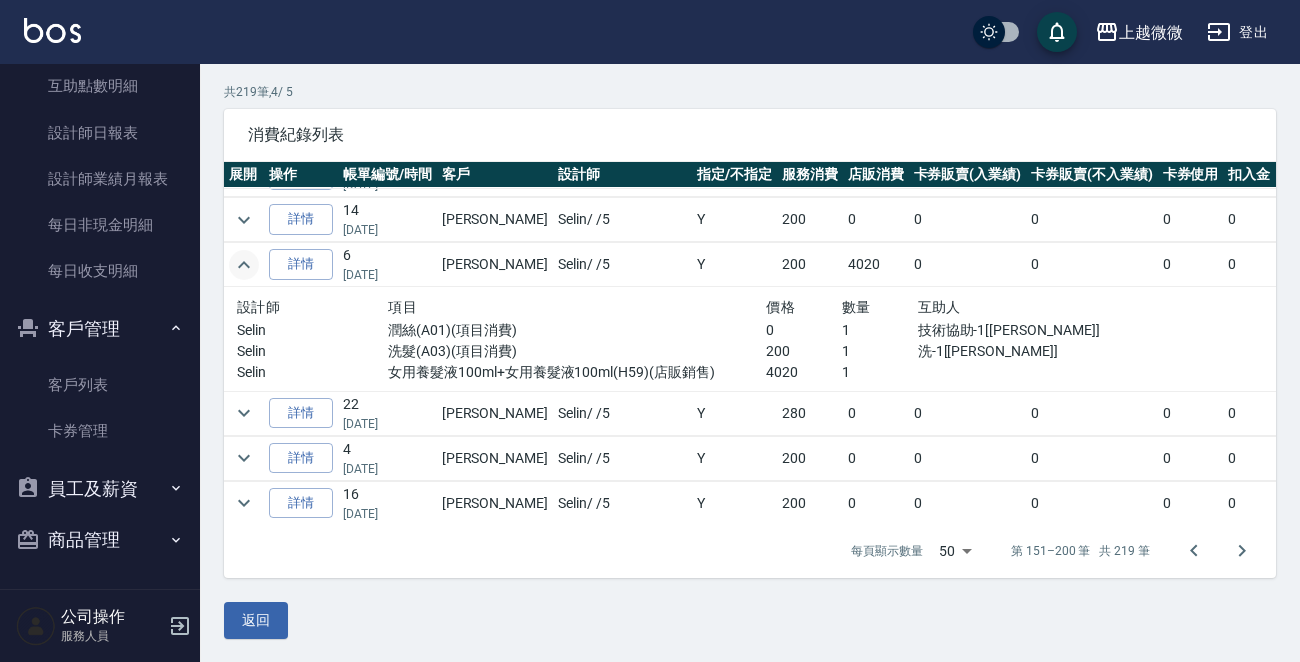 click 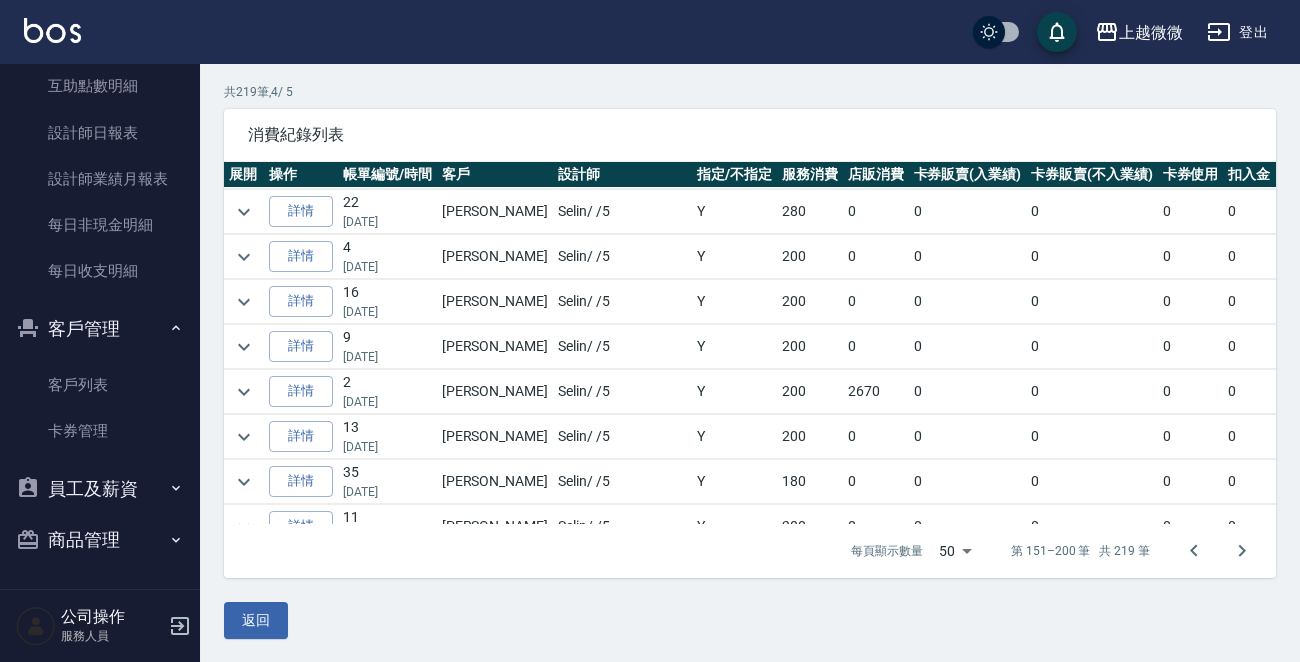 scroll, scrollTop: 1000, scrollLeft: 0, axis: vertical 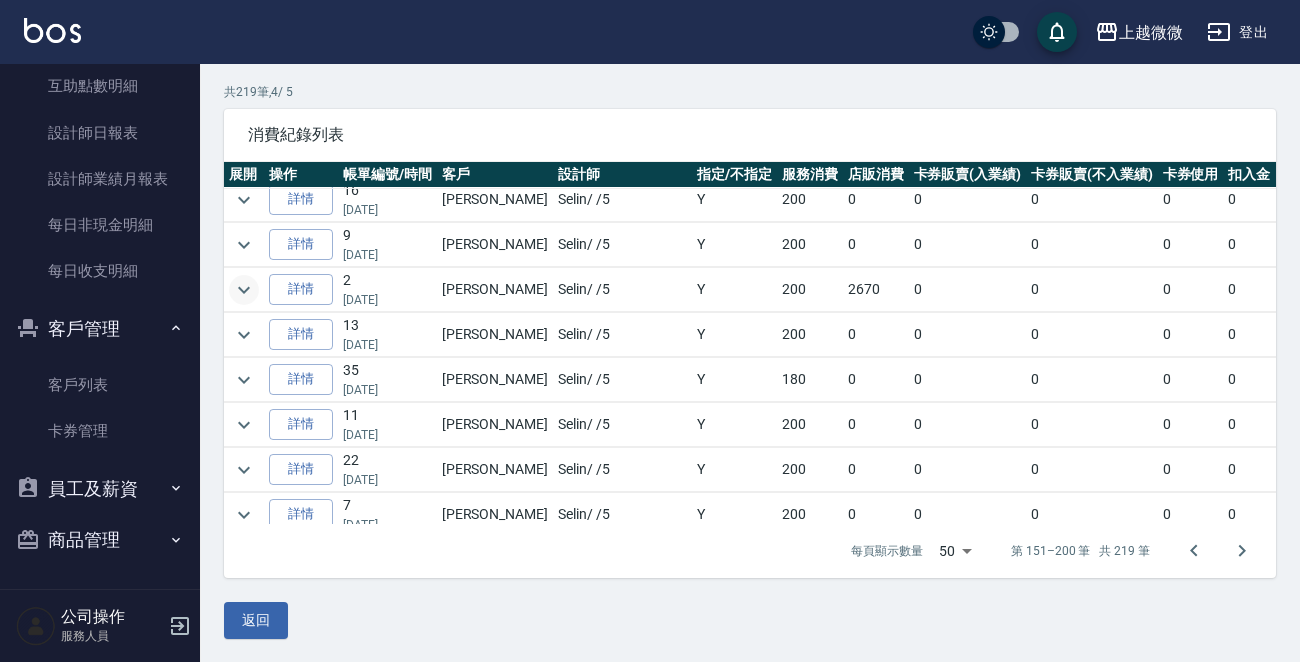 click 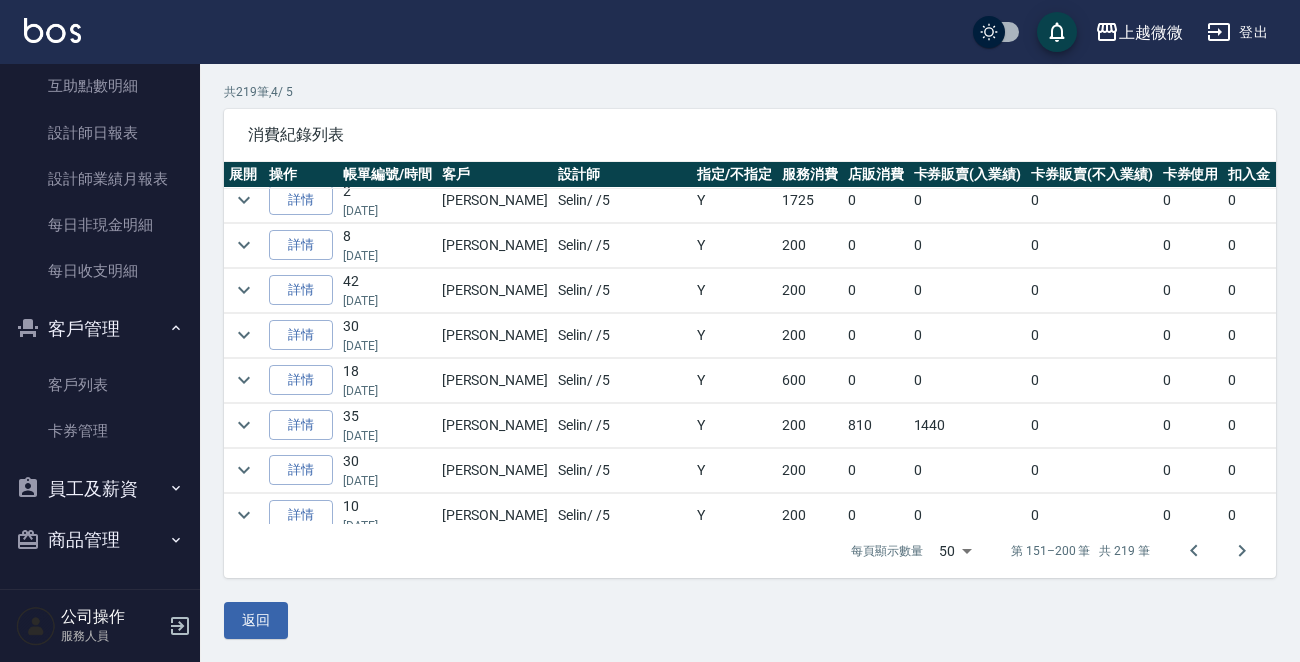 scroll, scrollTop: 1700, scrollLeft: 0, axis: vertical 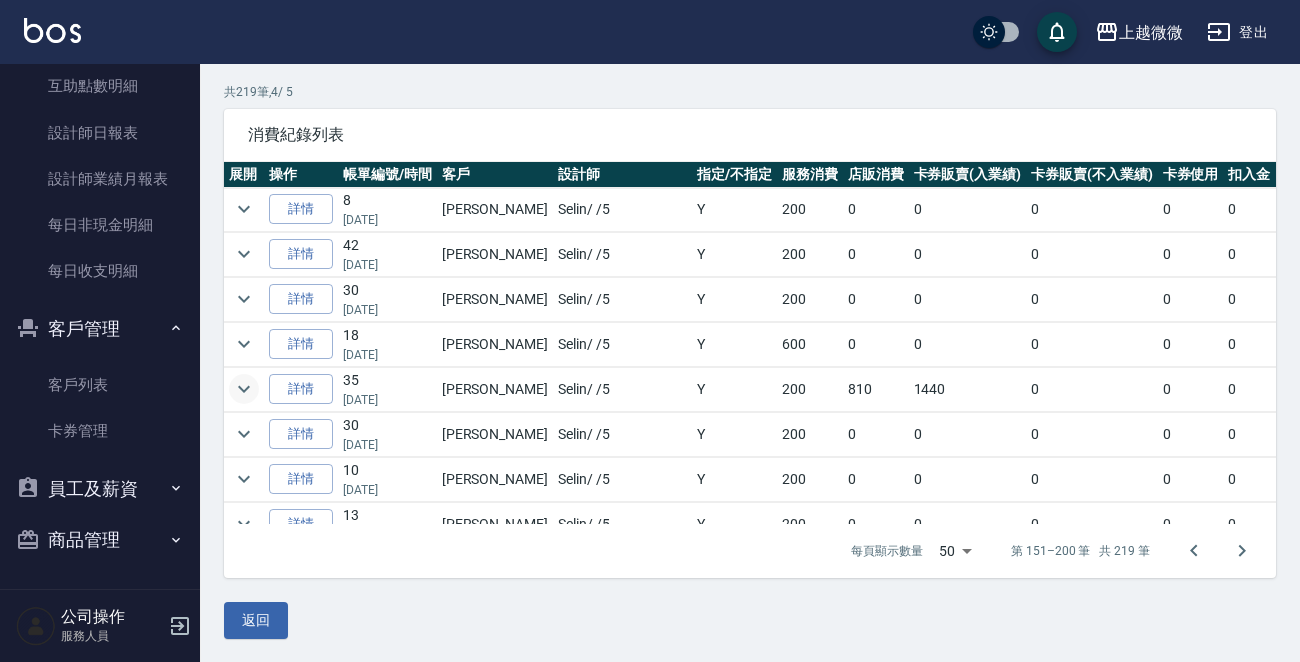 click 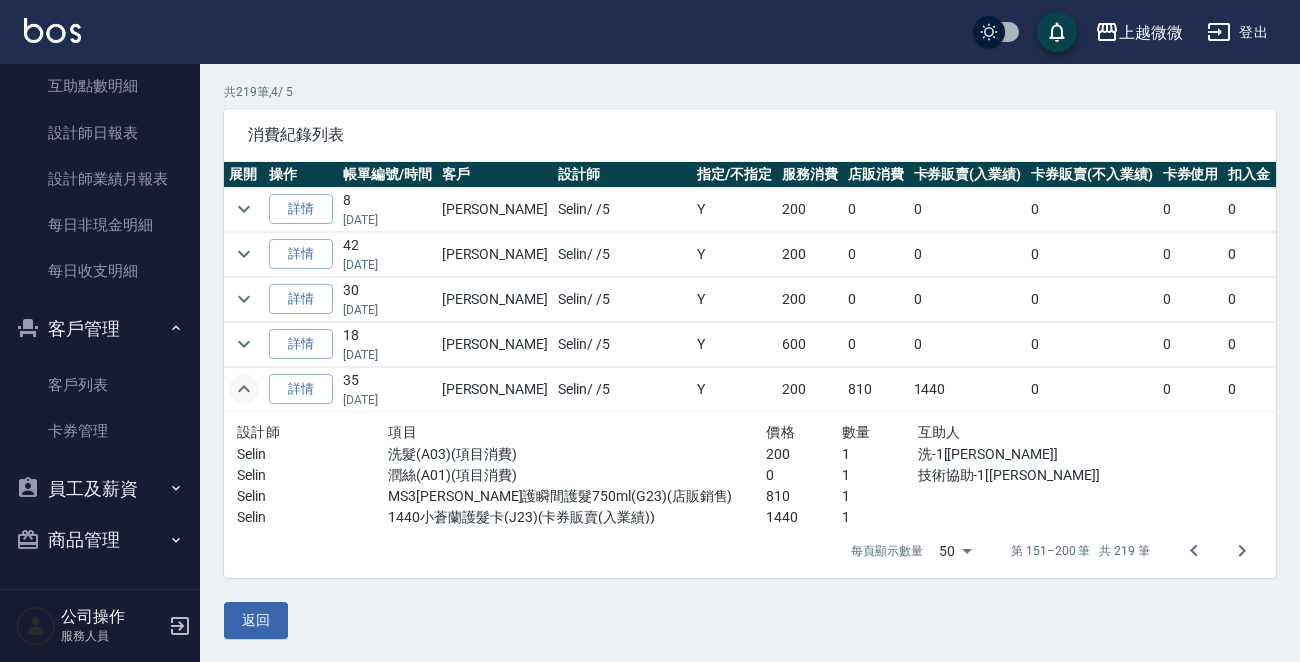 click 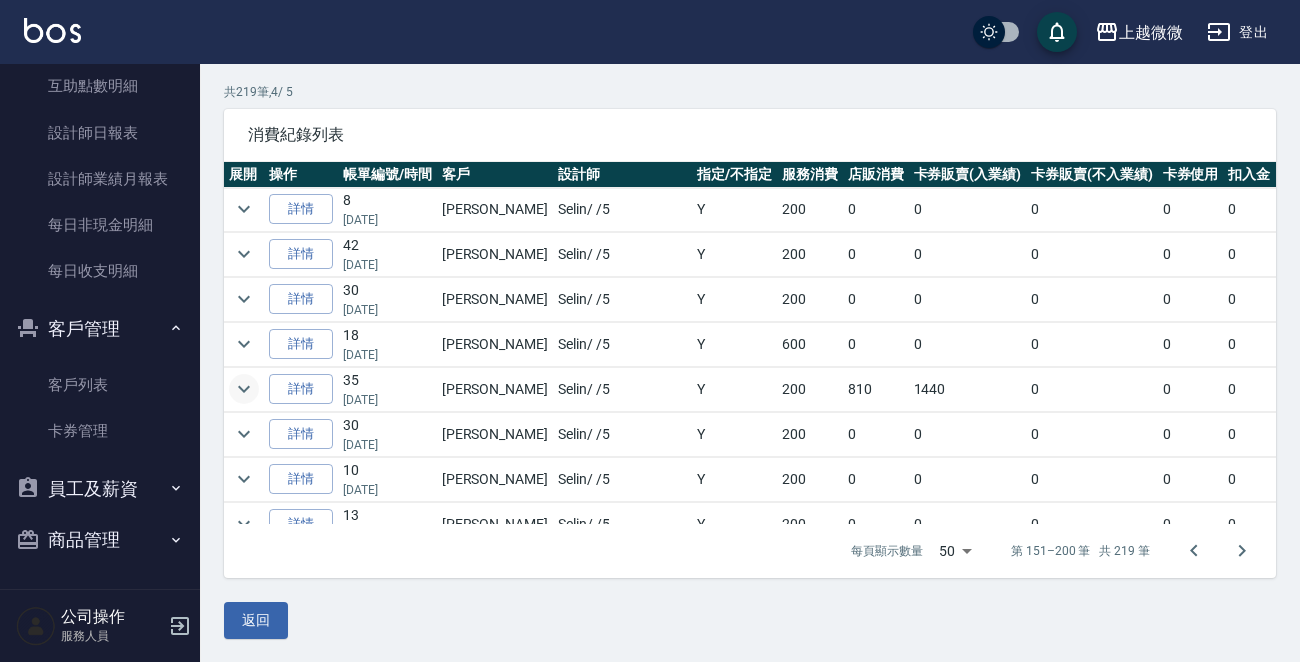 click at bounding box center [52, 30] 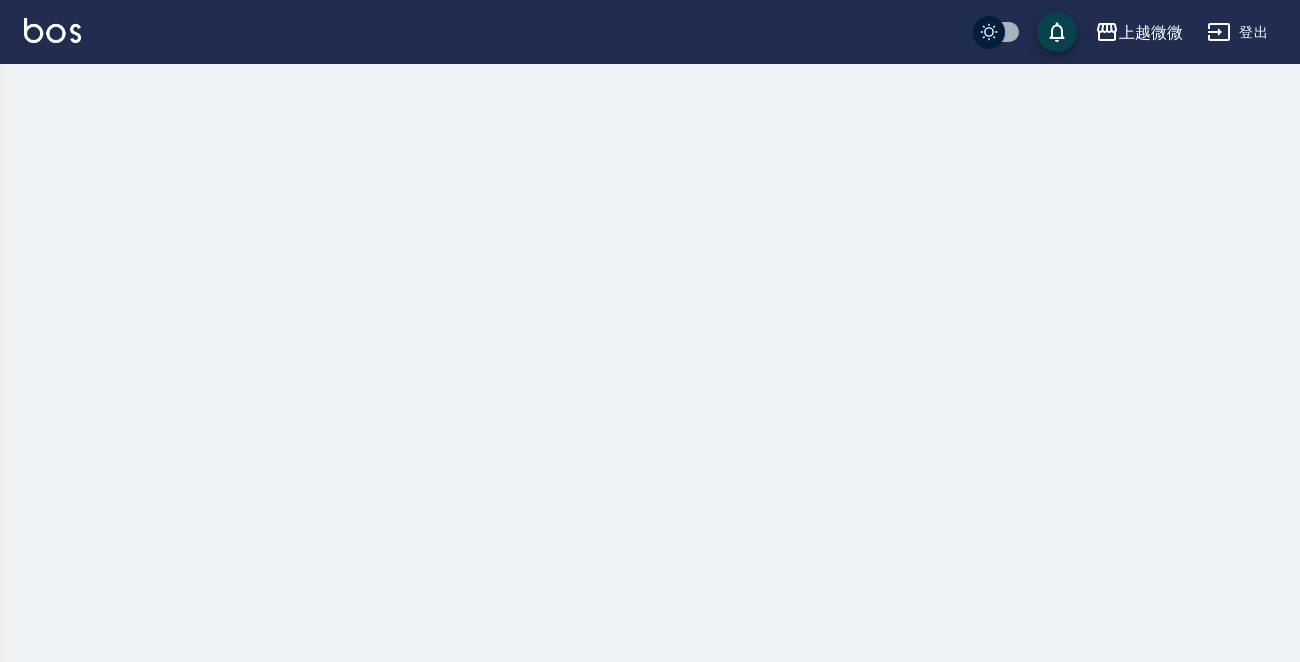 scroll, scrollTop: 0, scrollLeft: 0, axis: both 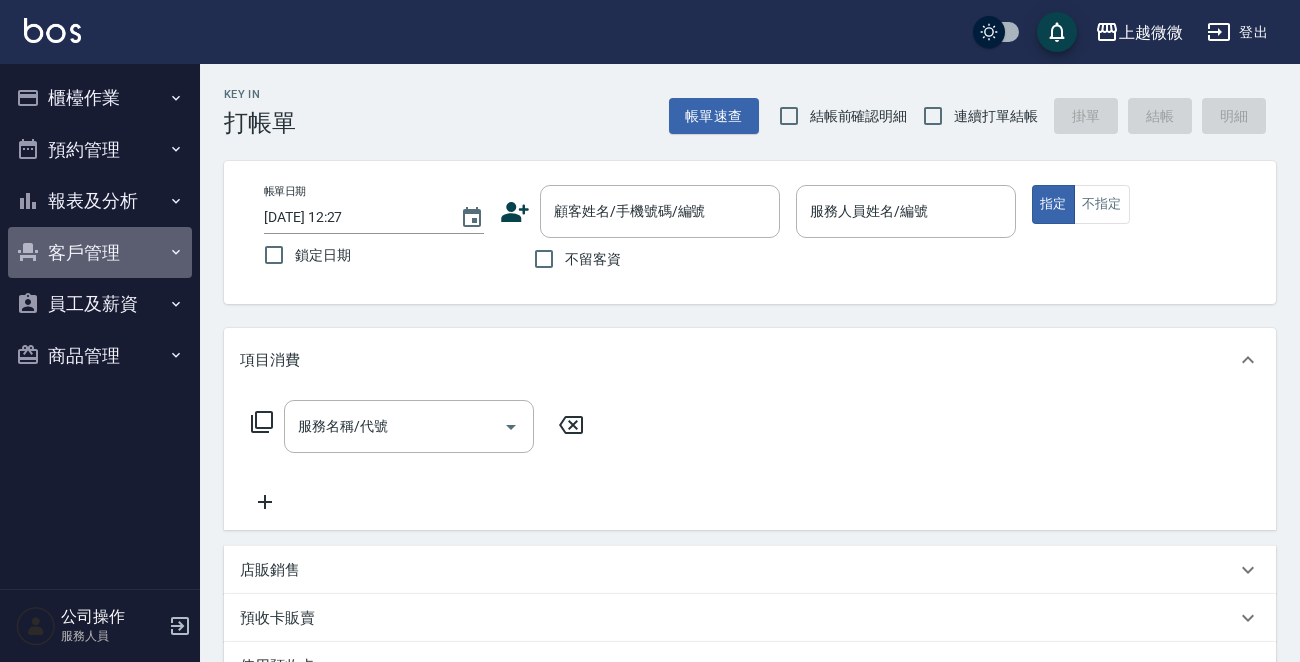 click on "客戶管理" at bounding box center [100, 253] 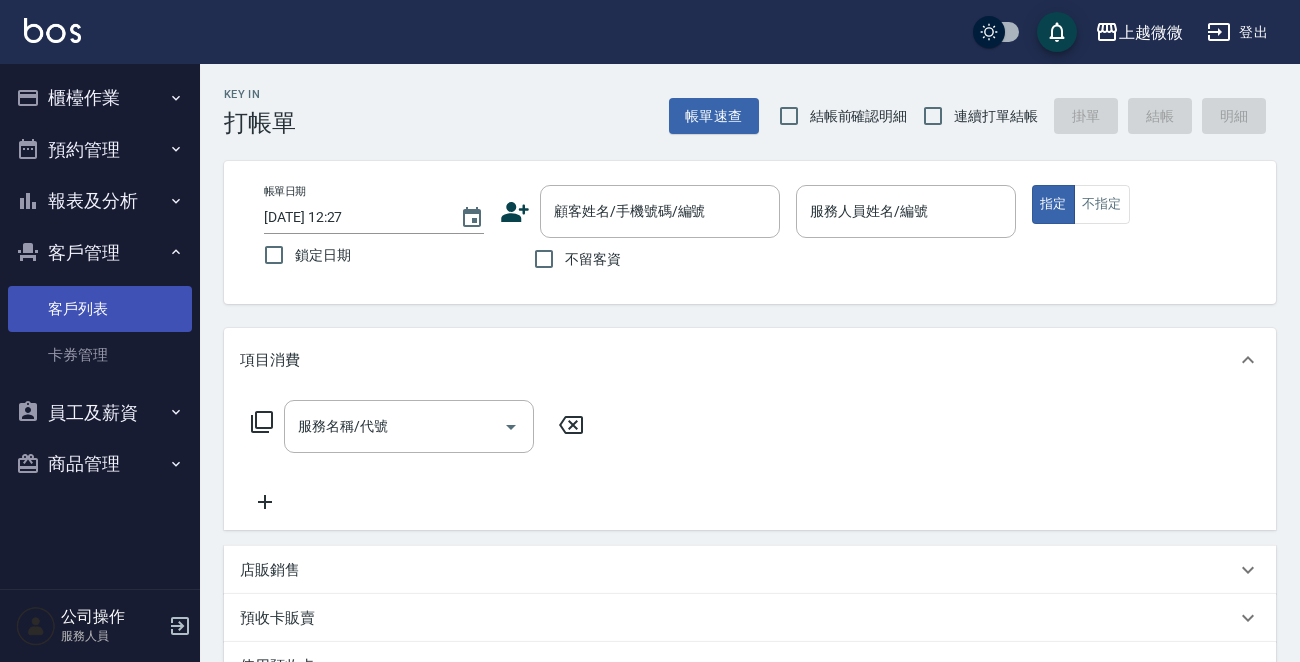 click on "客戶列表" at bounding box center (100, 309) 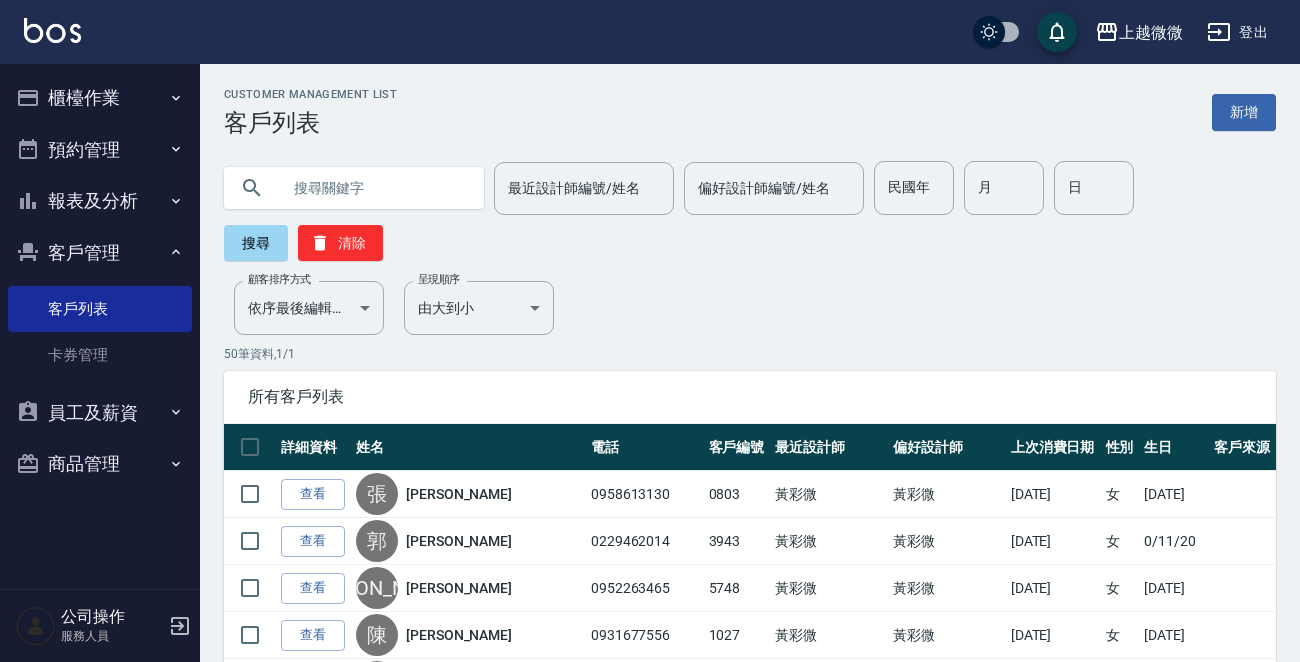 click at bounding box center (374, 188) 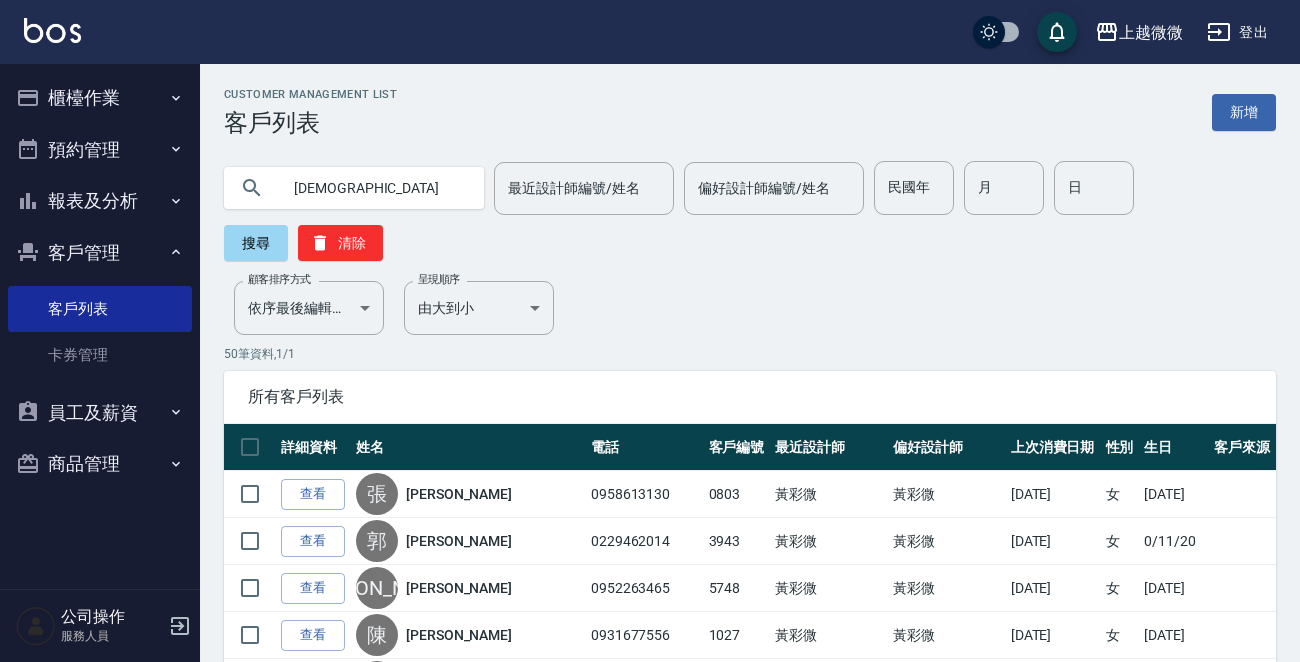 type on "[DEMOGRAPHIC_DATA]" 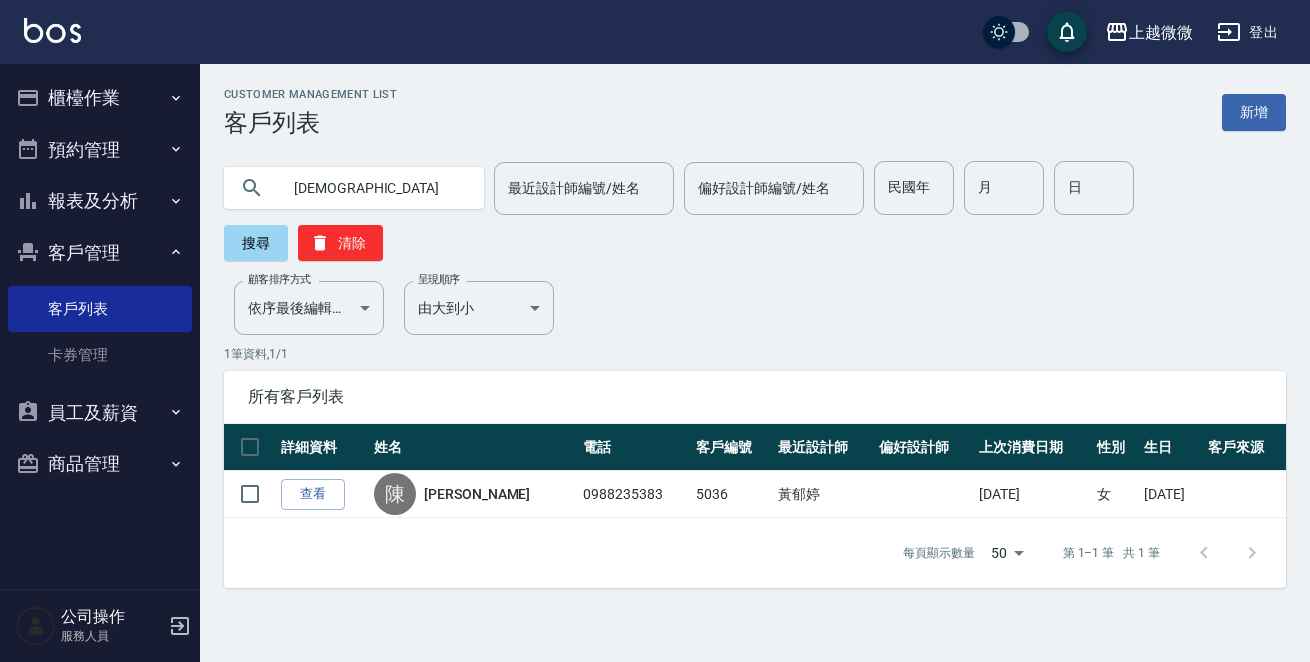 drag, startPoint x: 464, startPoint y: 449, endPoint x: 408, endPoint y: 452, distance: 56.0803 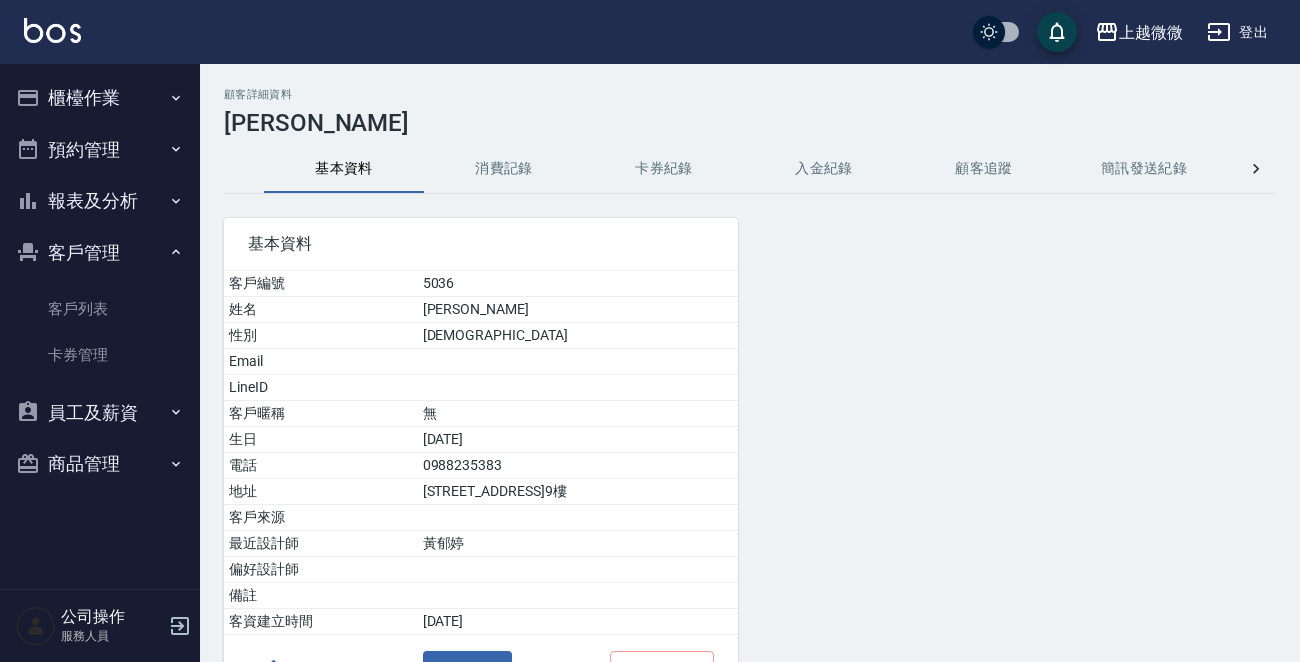 click on "消費記錄" at bounding box center [504, 169] 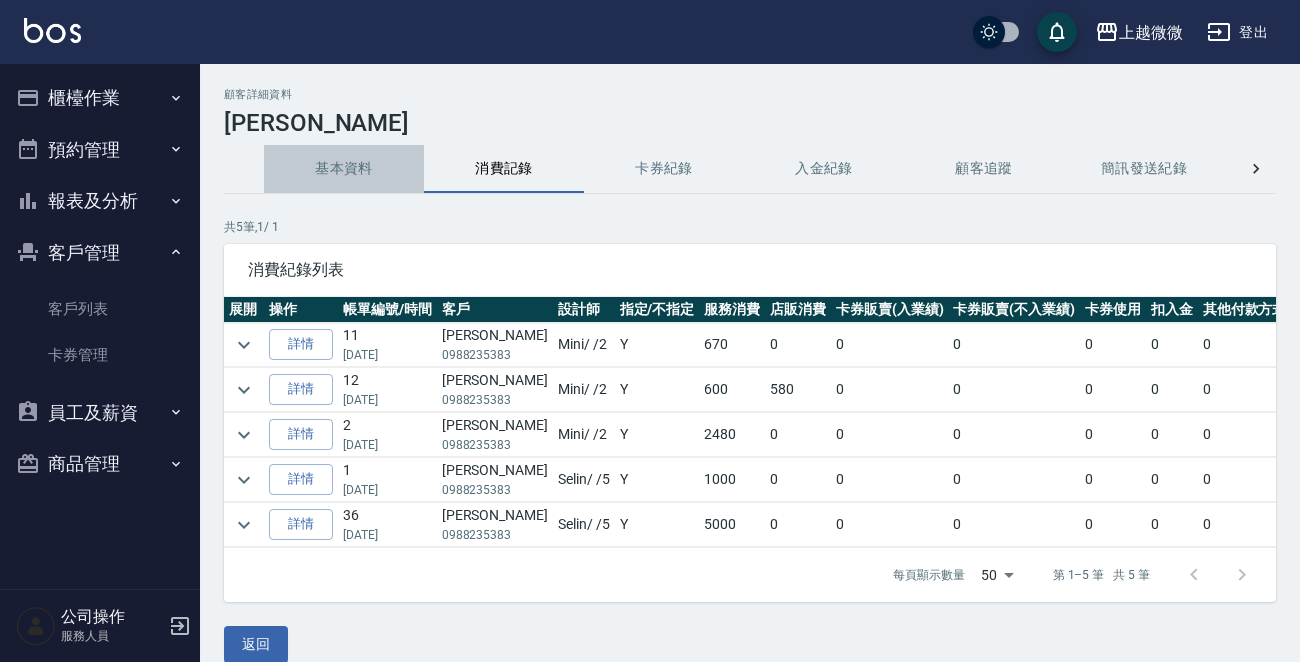 click on "基本資料" at bounding box center (344, 169) 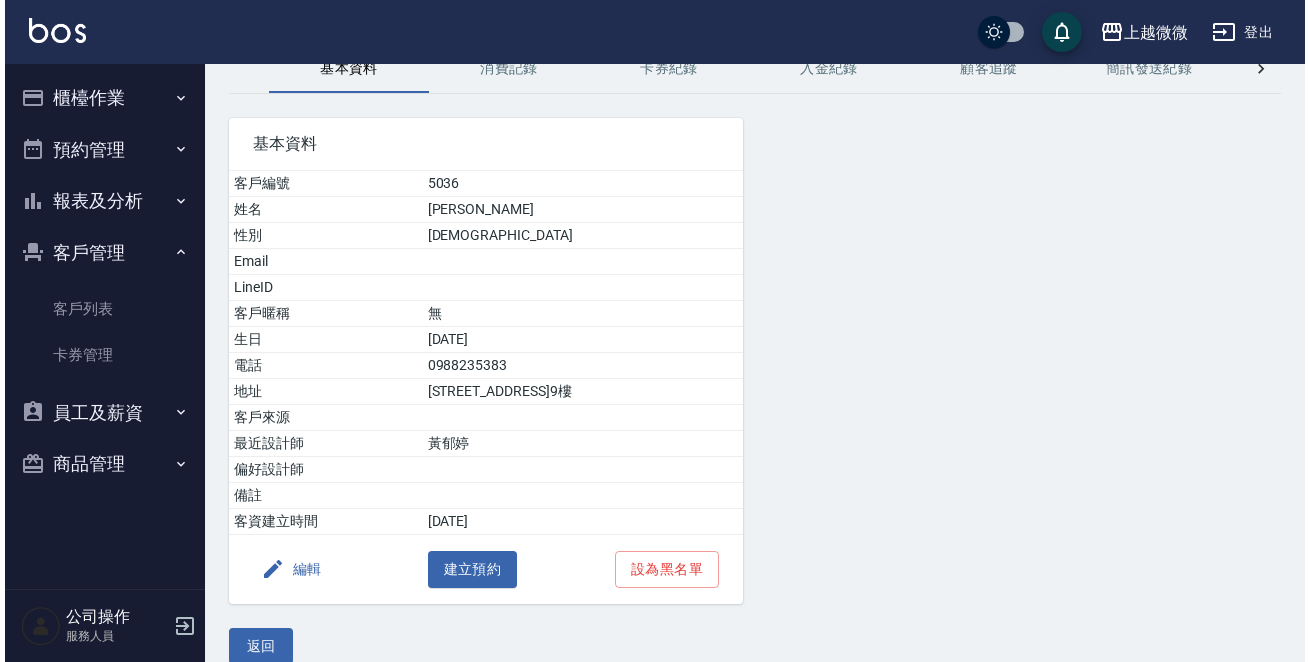 scroll, scrollTop: 124, scrollLeft: 0, axis: vertical 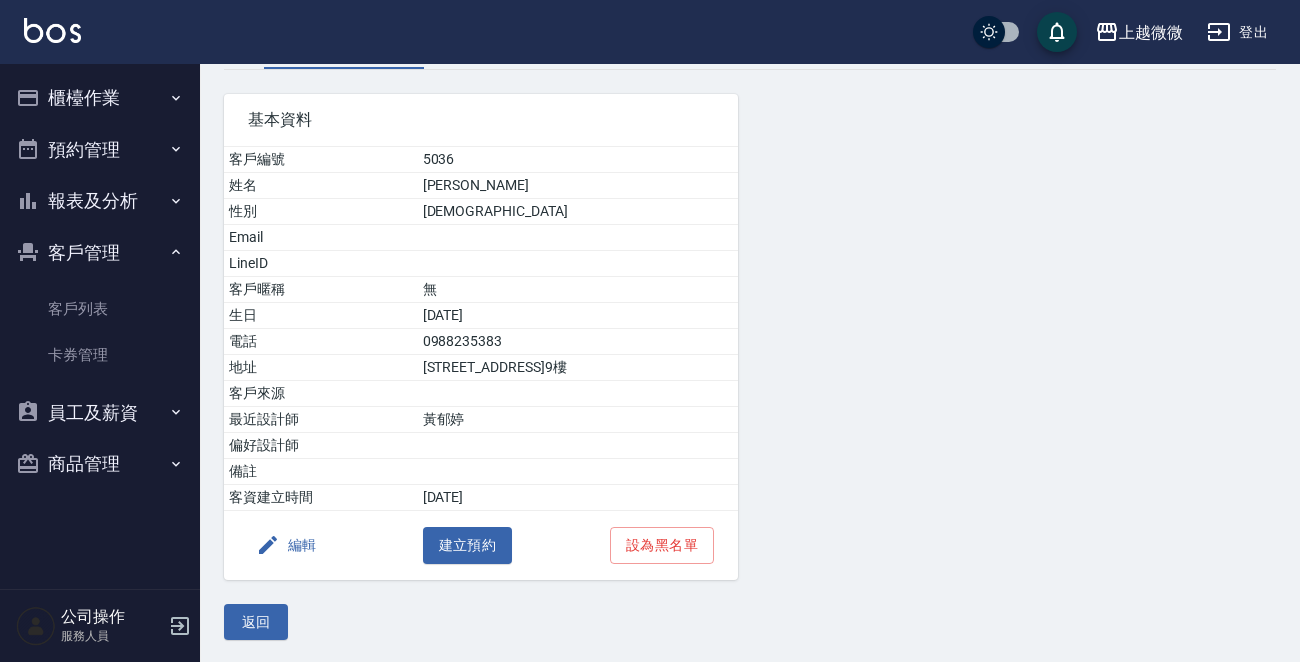 click on "編輯" at bounding box center (286, 545) 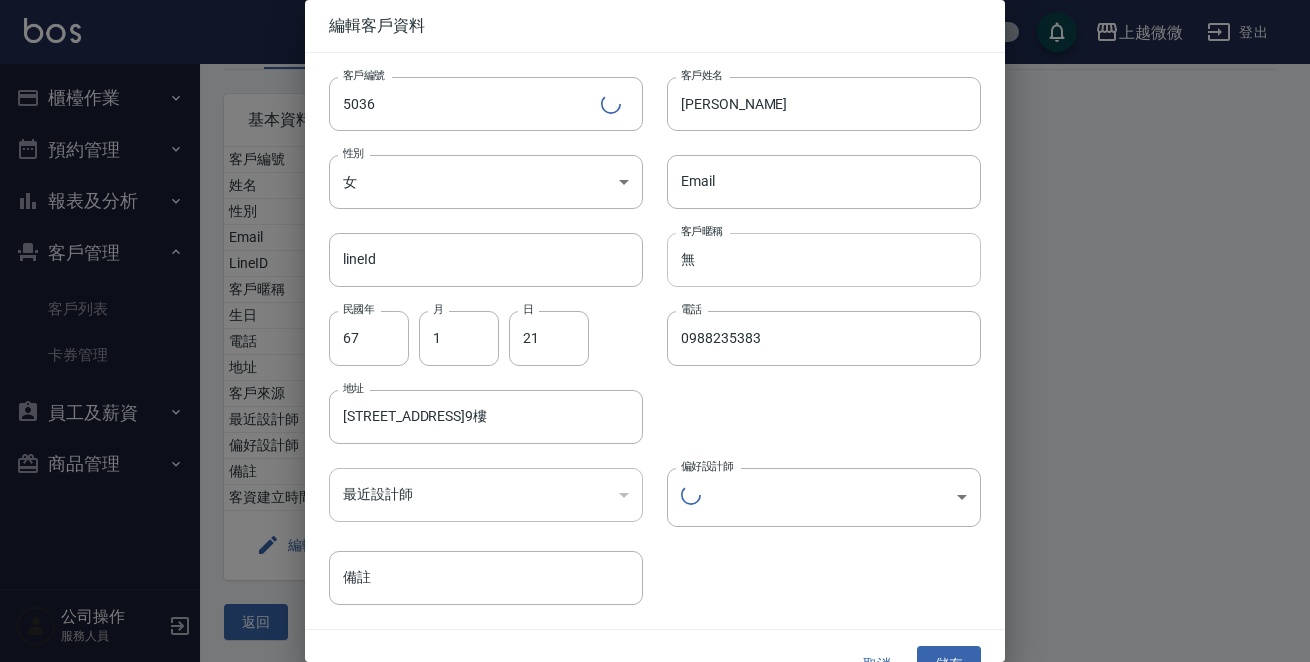type 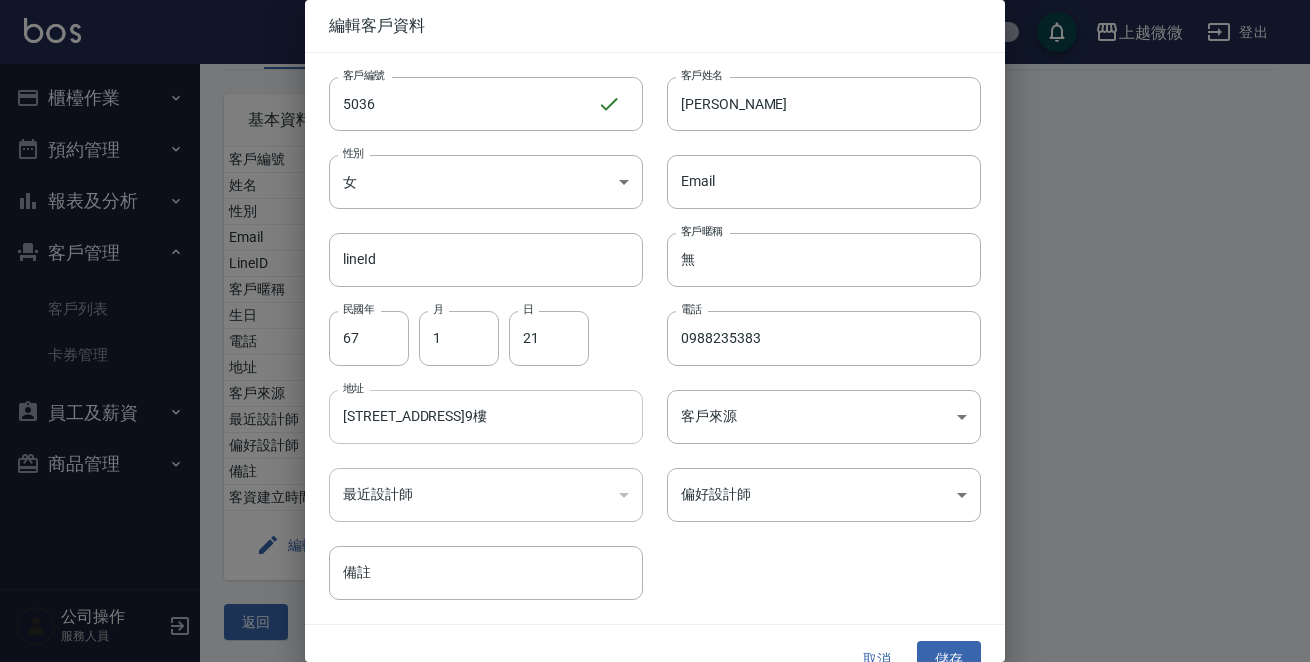 click on "[STREET_ADDRESS]9樓" at bounding box center (486, 417) 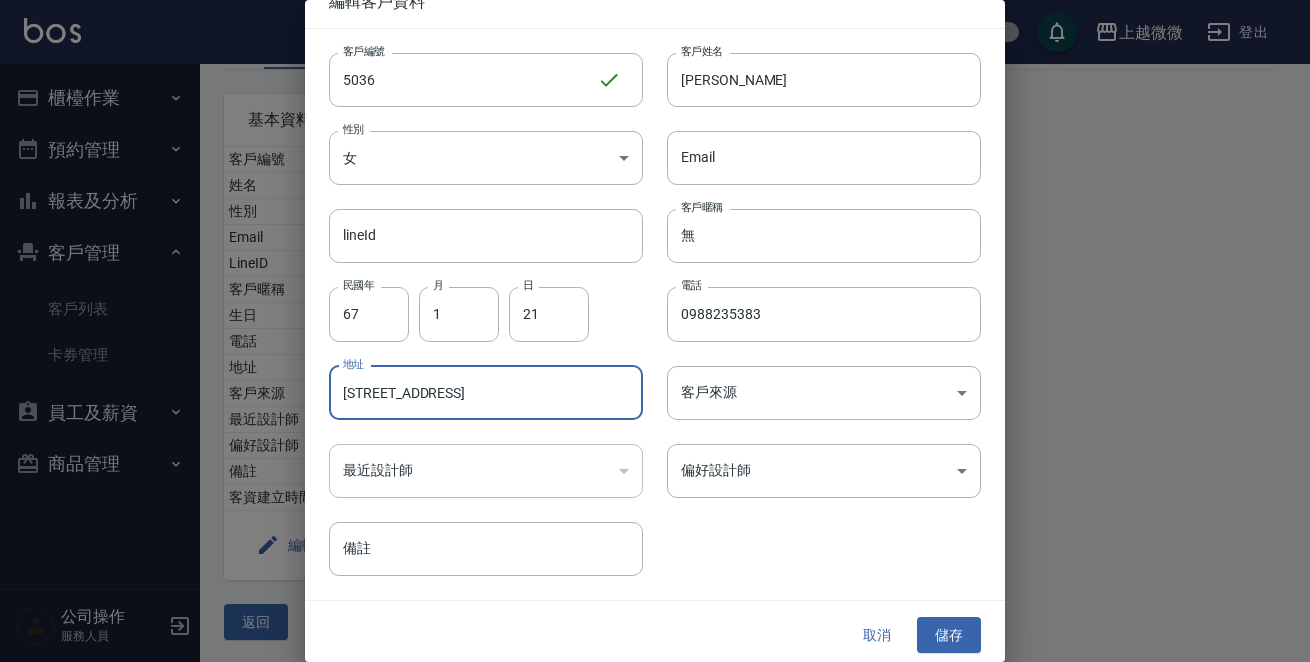scroll, scrollTop: 30, scrollLeft: 0, axis: vertical 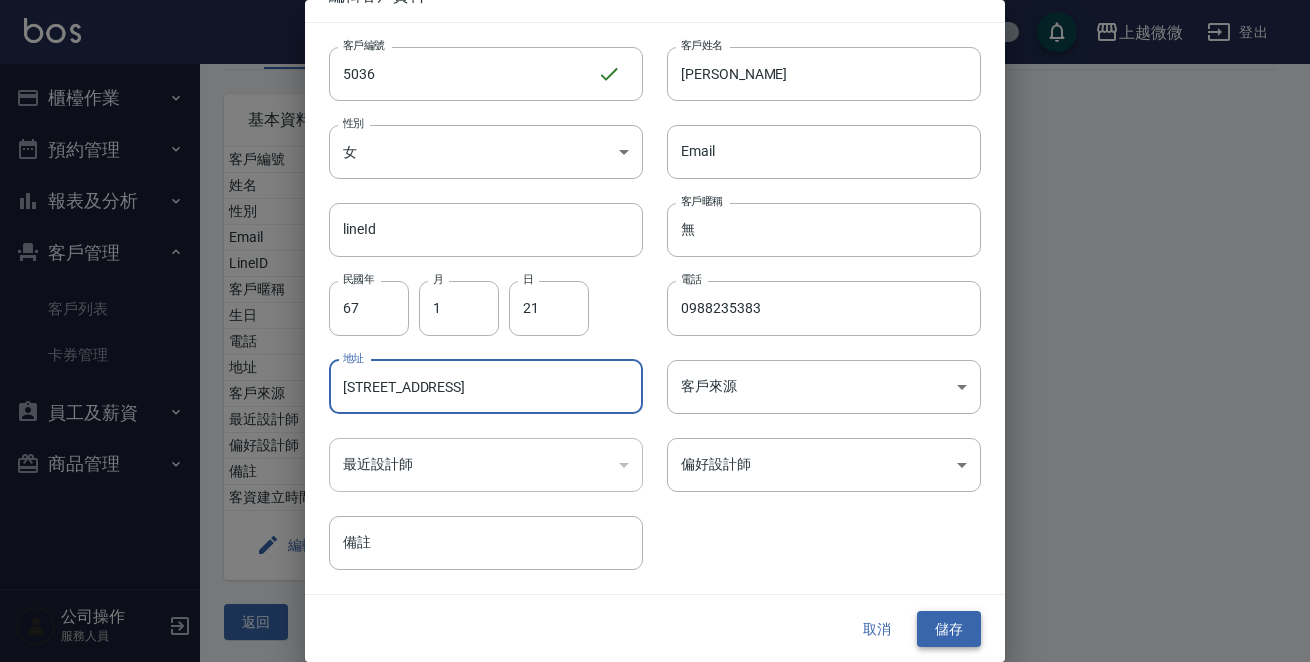 type on "[STREET_ADDRESS]" 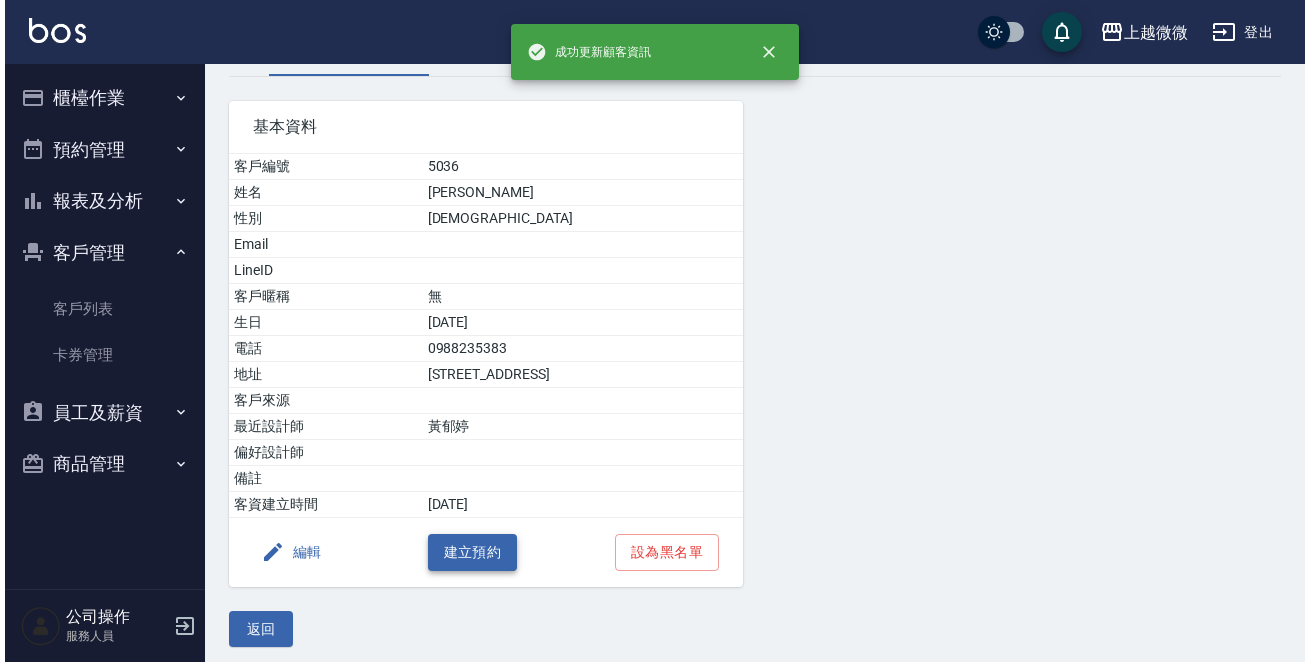scroll, scrollTop: 124, scrollLeft: 0, axis: vertical 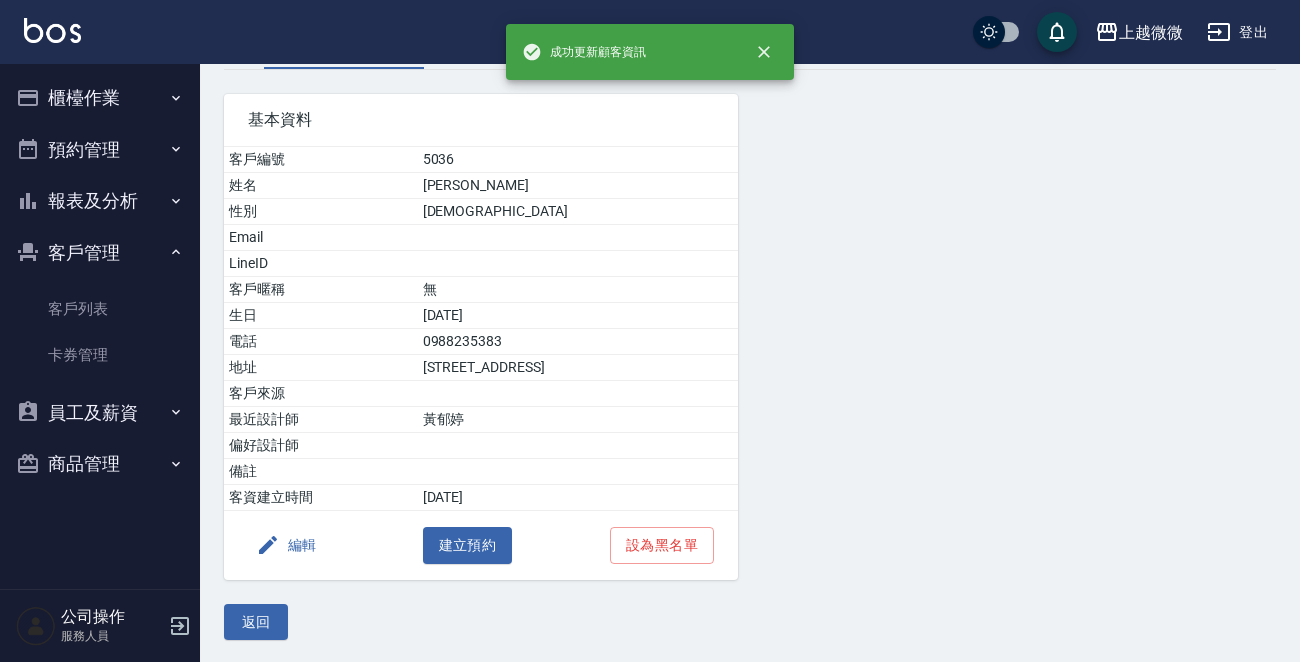 click on "編輯" at bounding box center [286, 545] 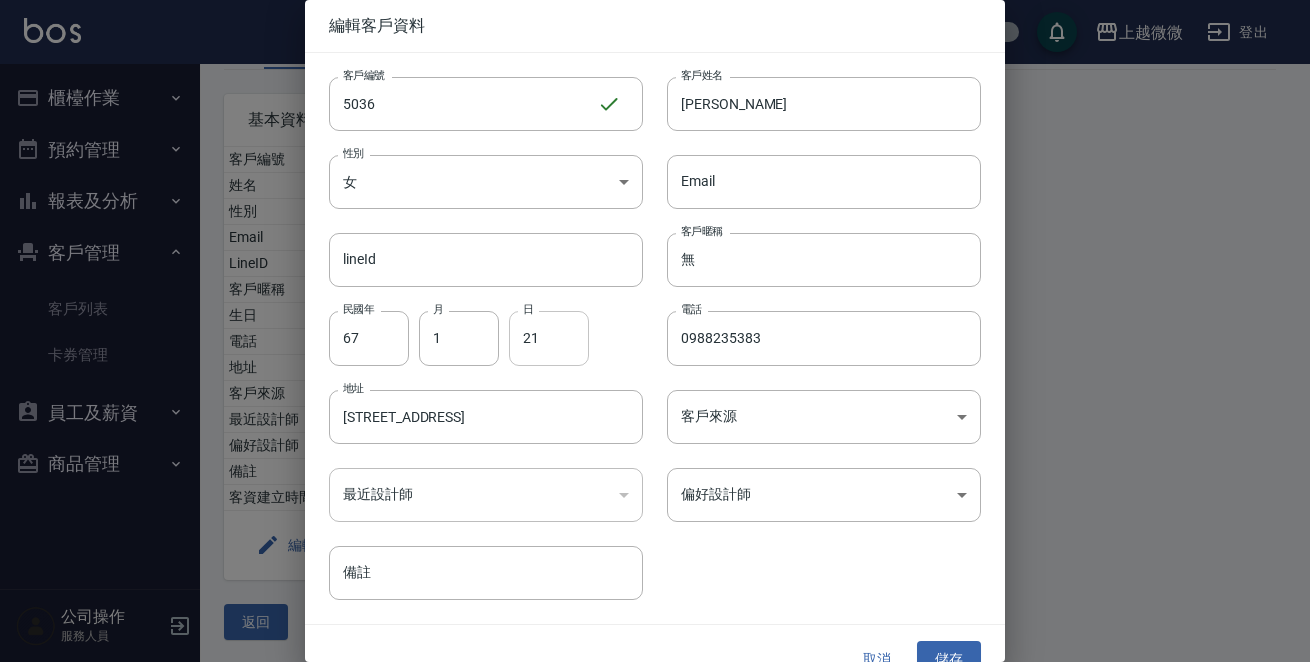 drag, startPoint x: 437, startPoint y: 339, endPoint x: 546, endPoint y: 339, distance: 109 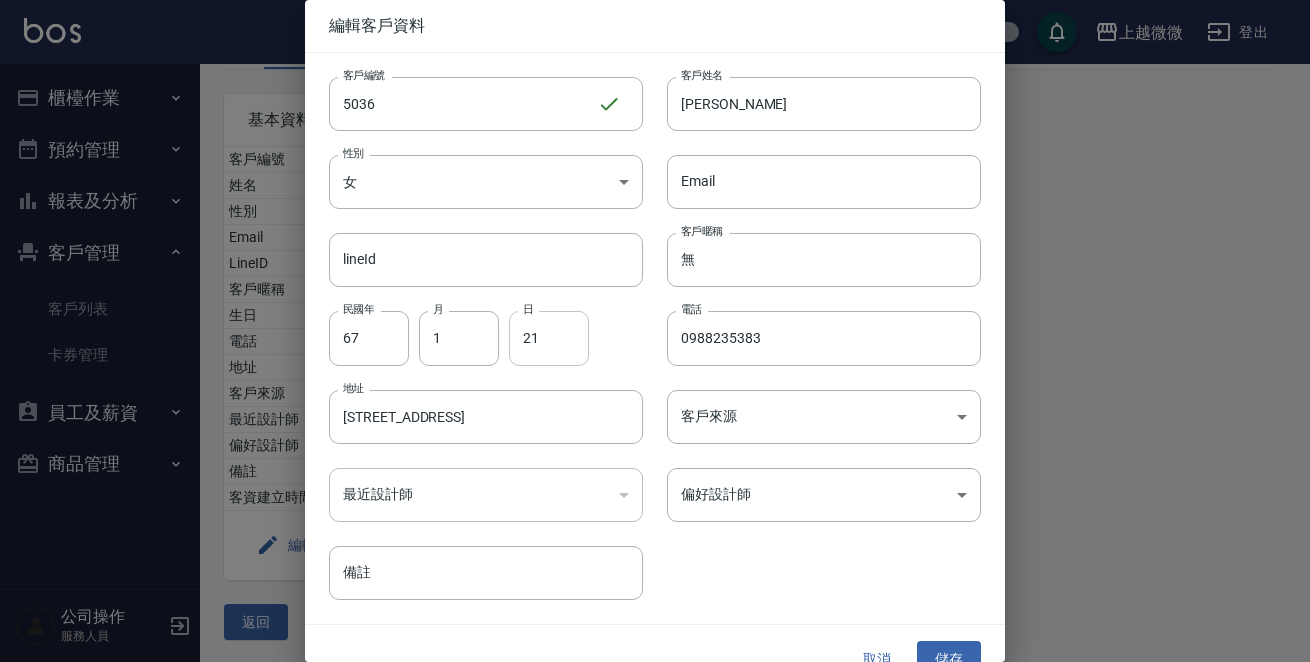 click on "1" at bounding box center [459, 338] 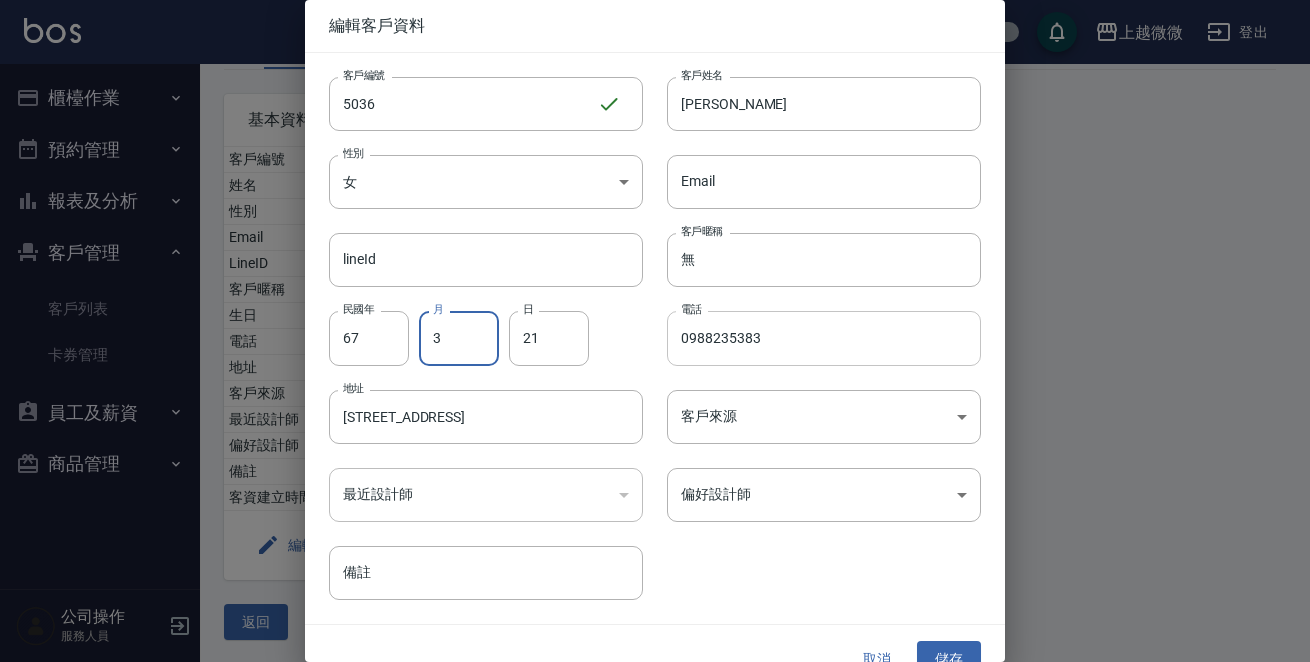 type on "3" 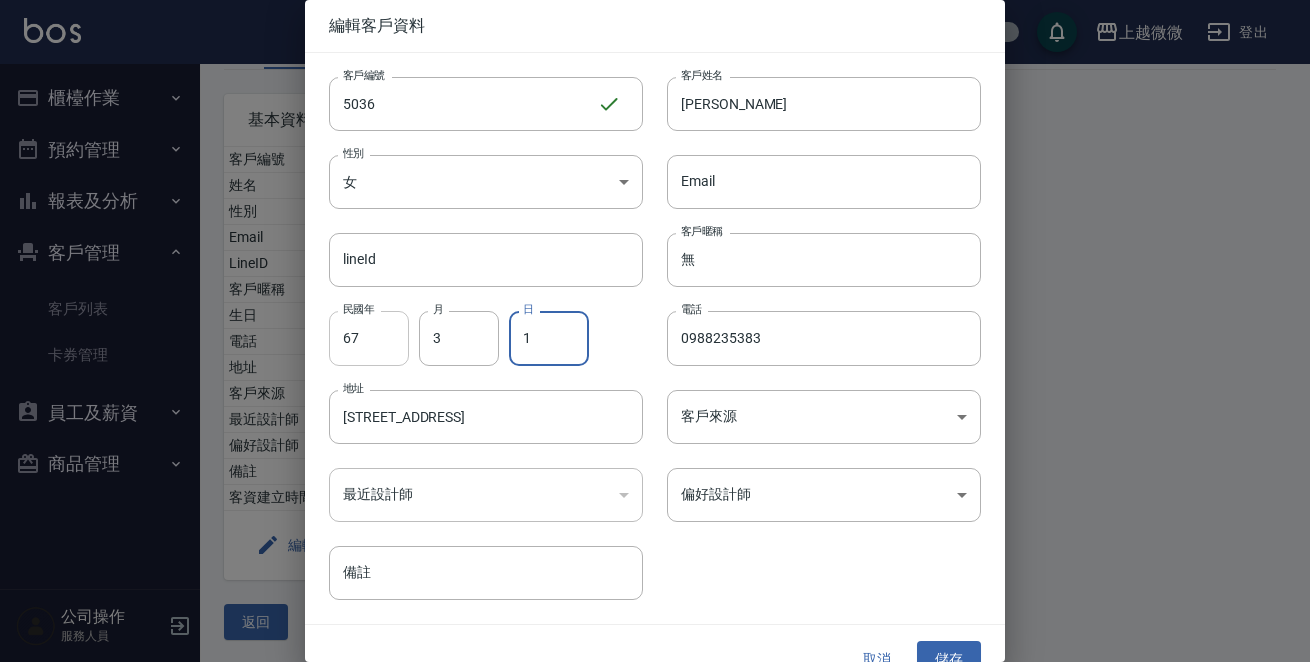 type on "1" 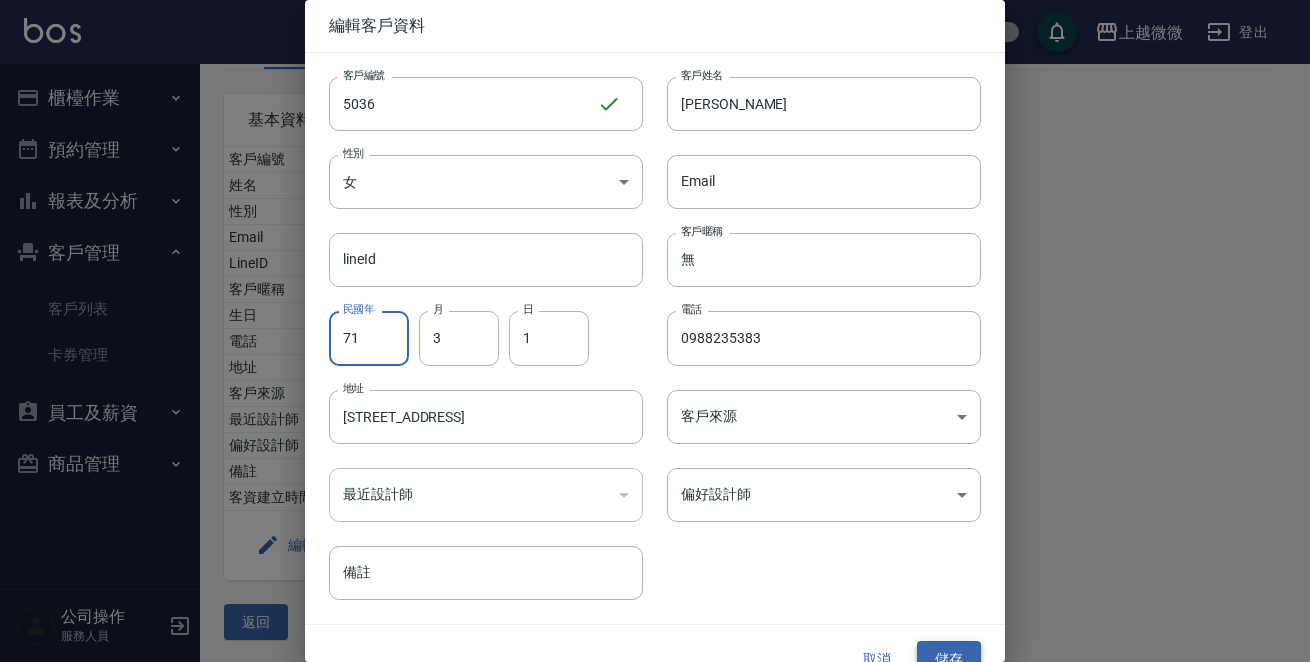 type on "71" 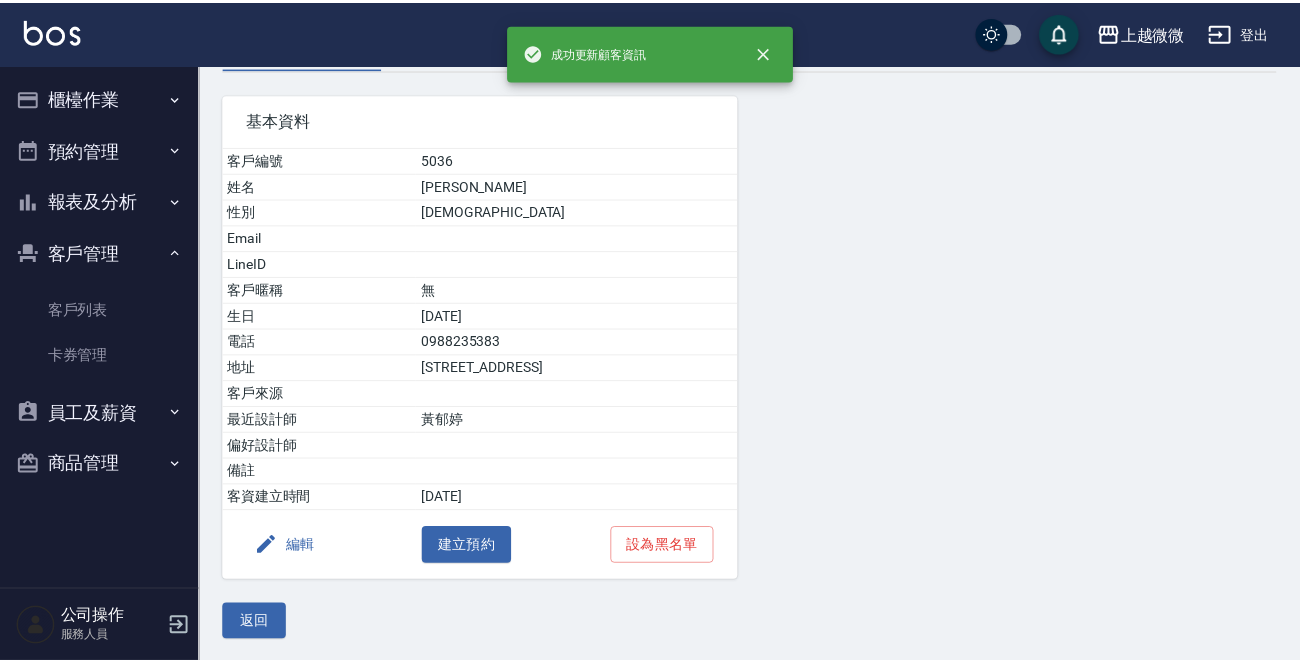 scroll, scrollTop: 0, scrollLeft: 0, axis: both 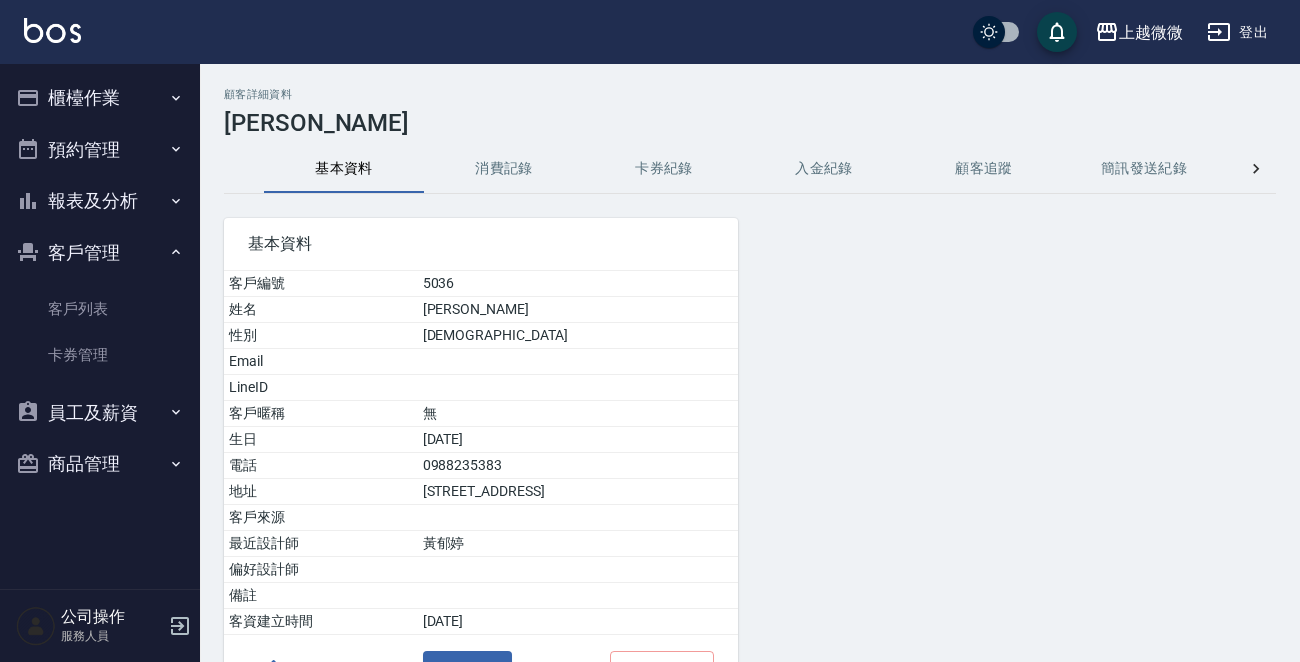 click at bounding box center (52, 30) 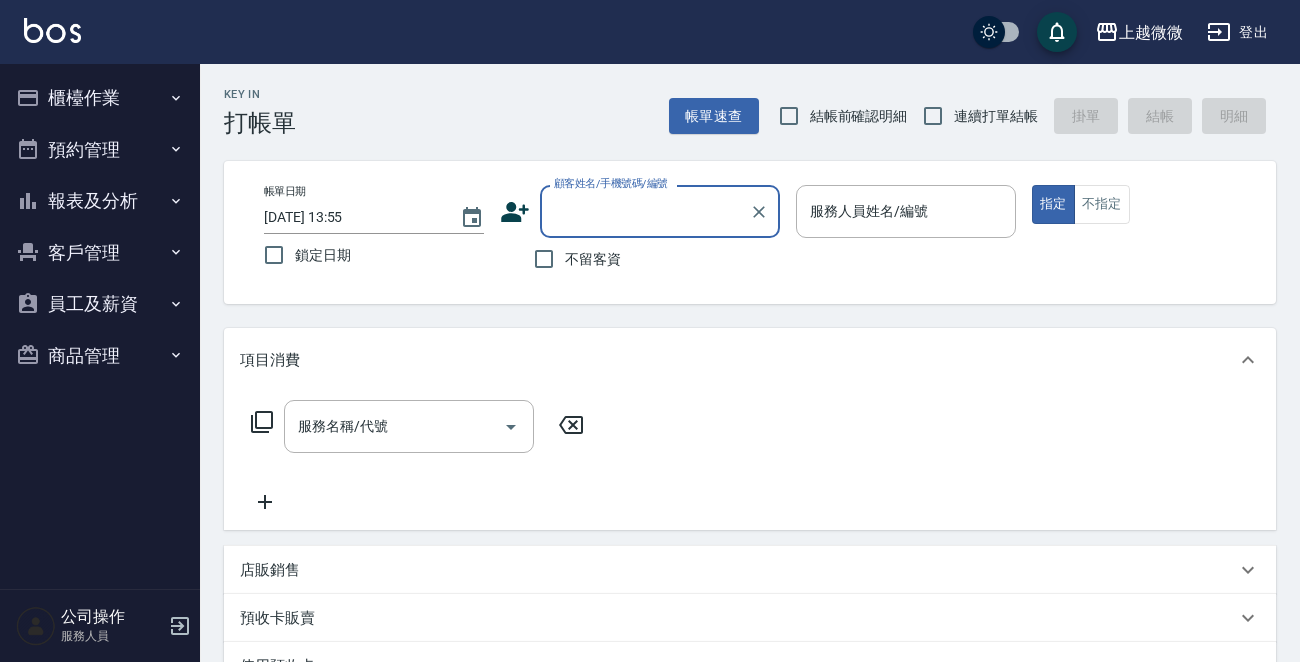 click on "客戶管理" at bounding box center (100, 253) 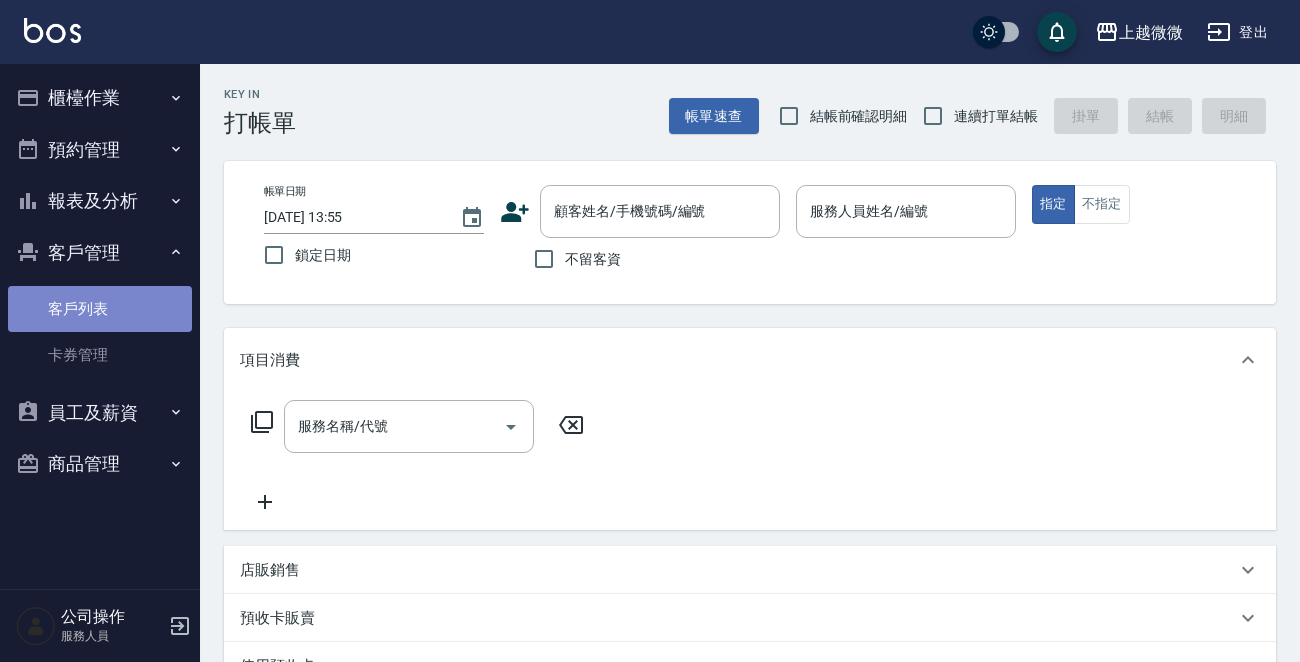 click on "客戶列表" at bounding box center [100, 309] 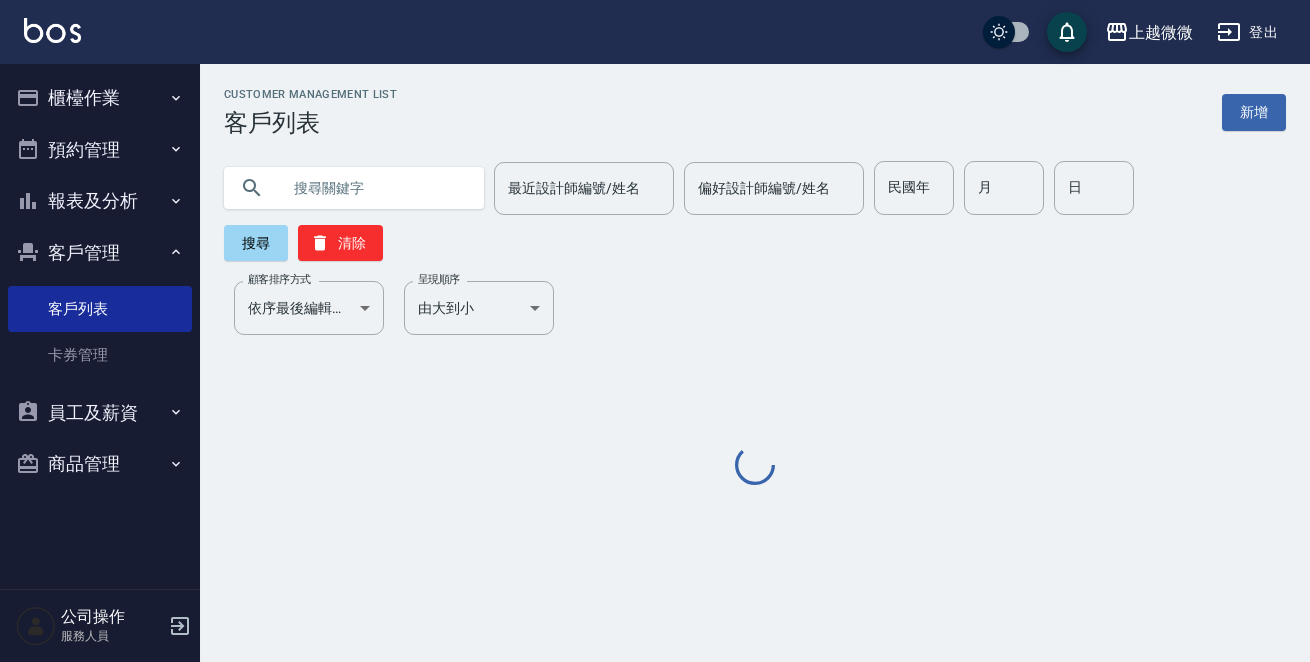 click at bounding box center [374, 188] 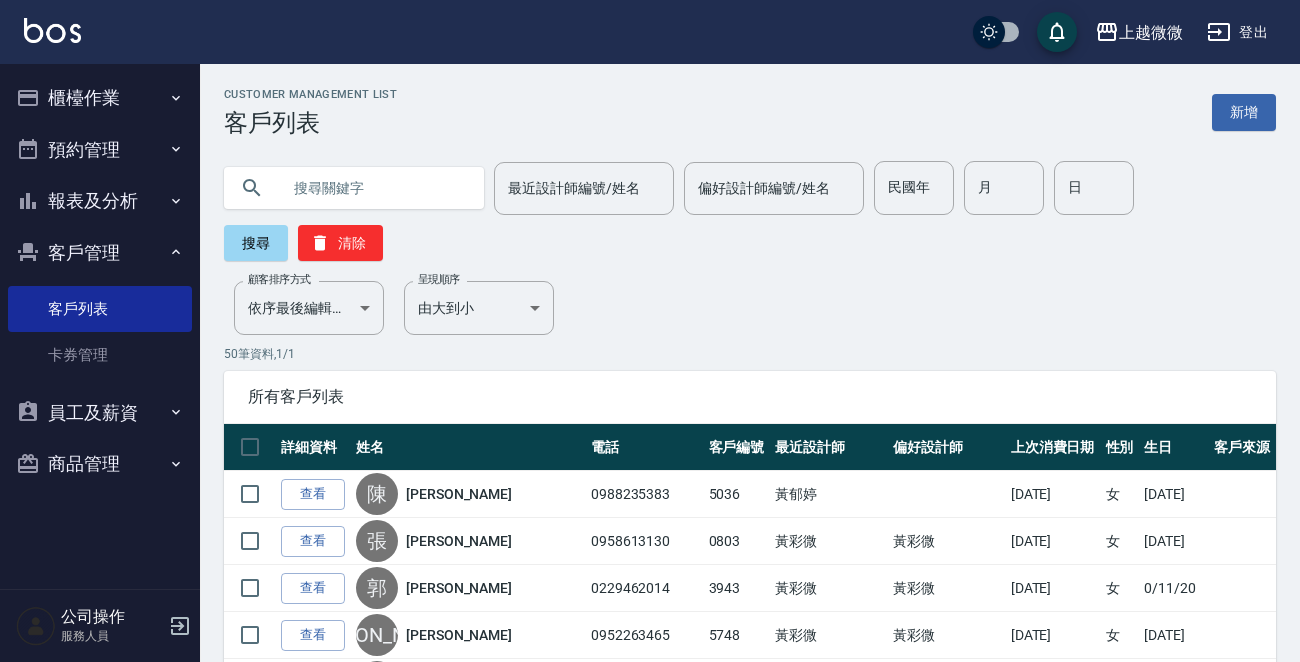 click on "Customer Management List 客戶列表 新增 最近設計師編號/姓名 最近設計師編號/姓名 偏好設計師編號/姓名 偏好設計師編號/姓名 民國年 民國年 月 月 日 日 搜尋 清除 顧客排序方式 依序最後編輯時間 UPDATEDAT 顧客排序方式 呈現順序 由大到小 DESC 呈現順序 50  筆資料,  1 / 1 所有客戶列表 詳細資料 姓名 電話 客戶編號 最近設計師 偏好設計師 上次消費日期 性別 生日 客戶來源 查看 [PERSON_NAME] 0988235383 5036 [PERSON_NAME][DATE] 女 [DATE] 查看 [PERSON_NAME] 0958613130 0803 [PERSON_NAME] [PERSON_NAME] [DATE] 女 [DATE] 查看 [PERSON_NAME] 0229462014 3943 [PERSON_NAME] [PERSON_NAME] [DATE] 女 0/11/20 查看 [PERSON_NAME] 0952263465 5748 [PERSON_NAME] [PERSON_NAME] [DATE] 女 [DATE] 查看 [PERSON_NAME] 0931677556 1027 [PERSON_NAME] [PERSON_NAME] [DATE] 女 [DATE] 查看 [PERSON_NAME] 0910193191 0001 [PERSON_NAME] [PERSON_NAME] [DATE] 女 [DATE] 查看 [PERSON_NAME] 0937937167 5234 [PERSON_NAME] 葉紋綺 [DATE]" at bounding box center (750, 1489) 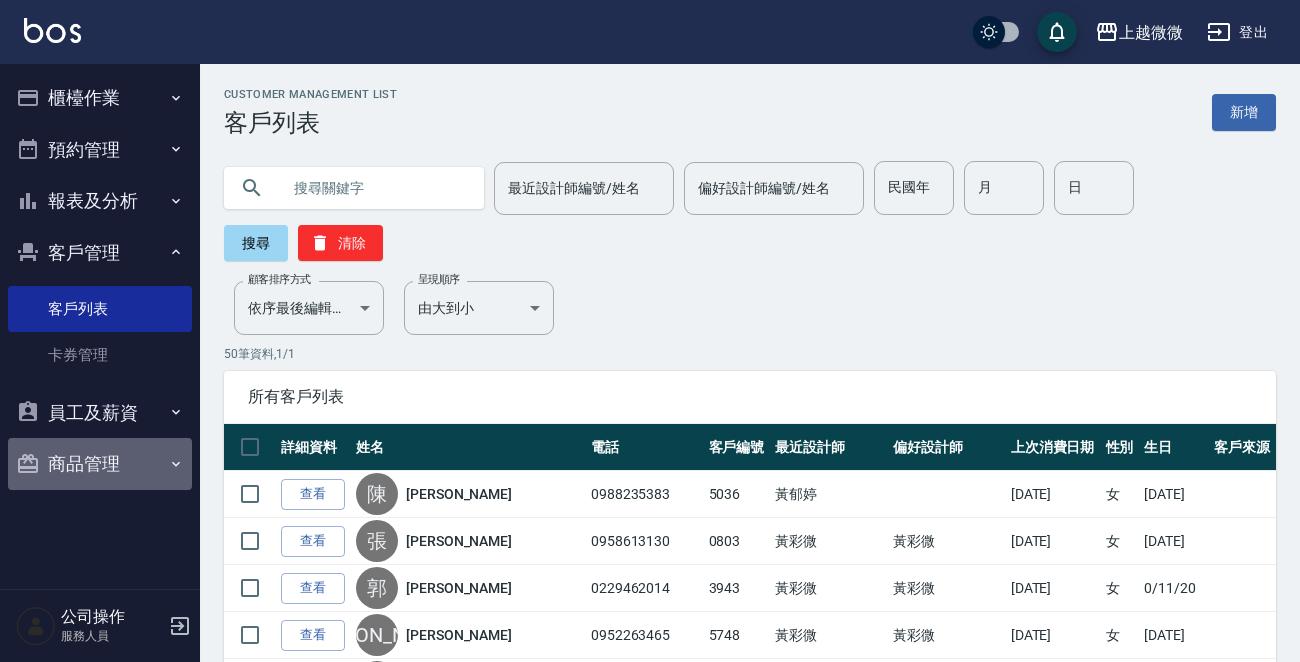 click on "商品管理" at bounding box center [100, 464] 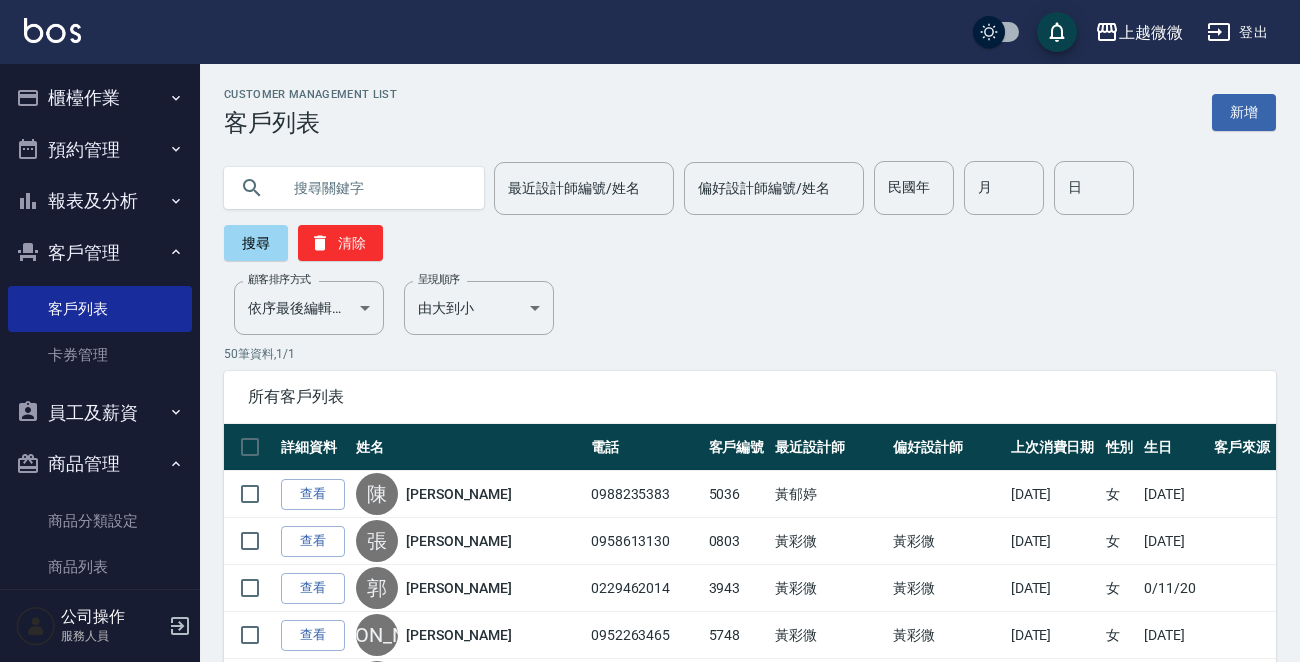 click on "櫃檯作業" at bounding box center (100, 98) 